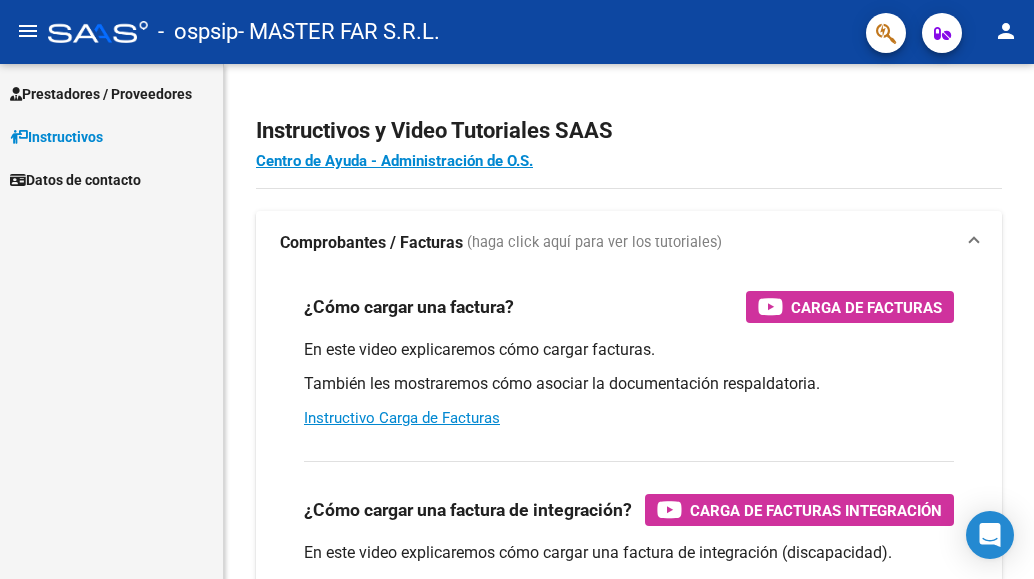 scroll, scrollTop: 0, scrollLeft: 0, axis: both 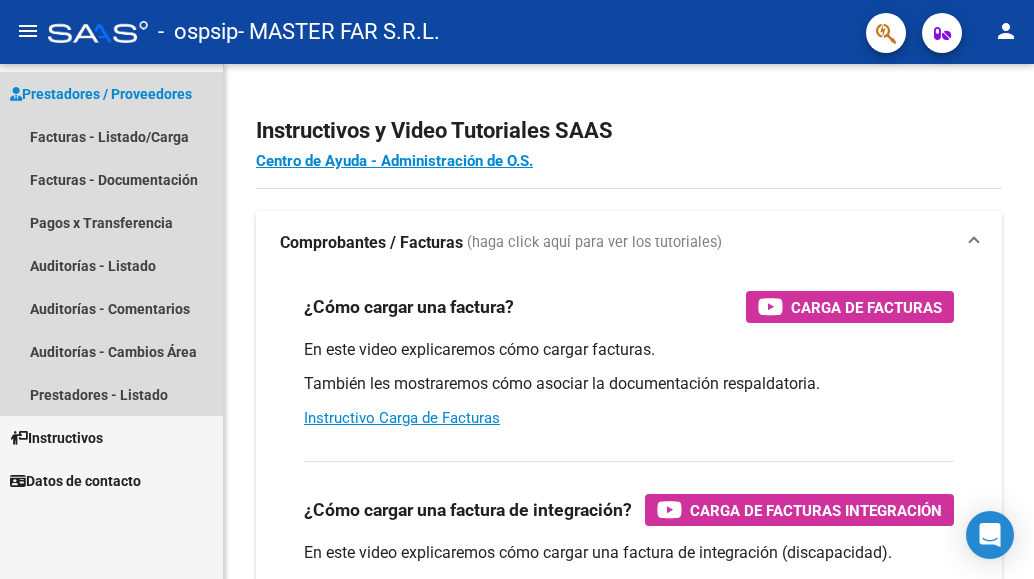 click on "Prestadores / Proveedores" at bounding box center (101, 94) 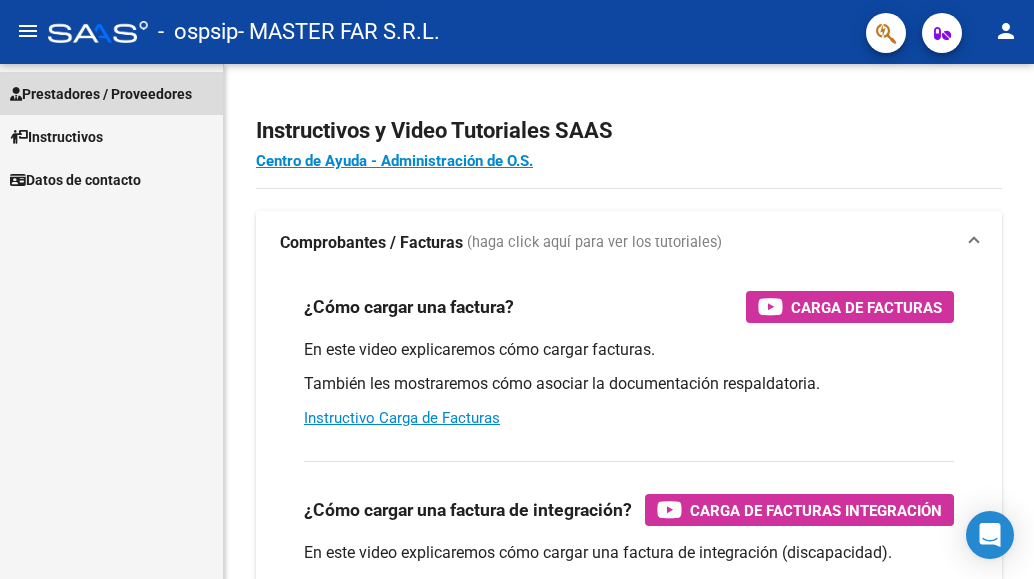 click on "Prestadores / Proveedores" at bounding box center (101, 94) 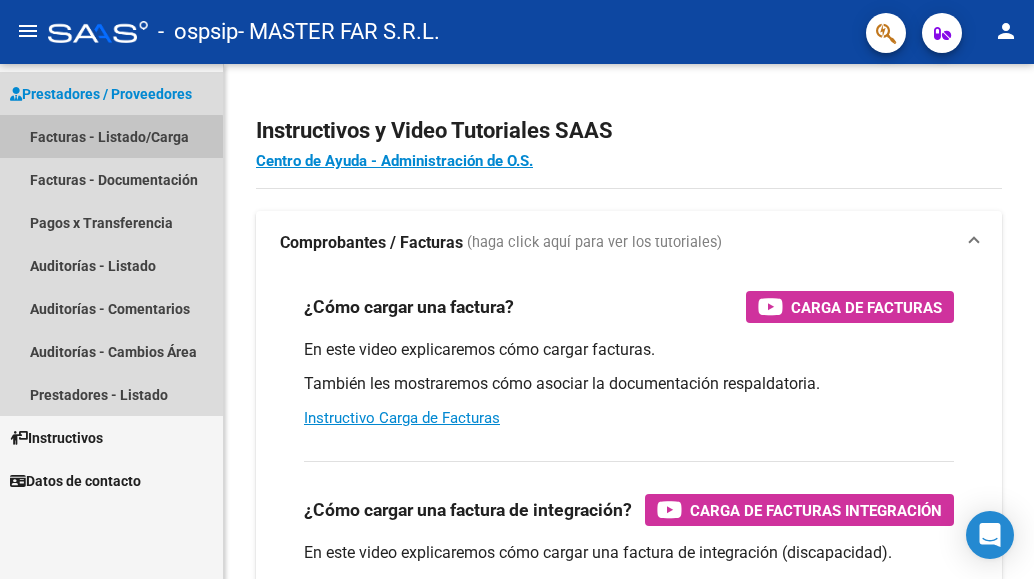 click on "Facturas - Listado/Carga" at bounding box center (111, 136) 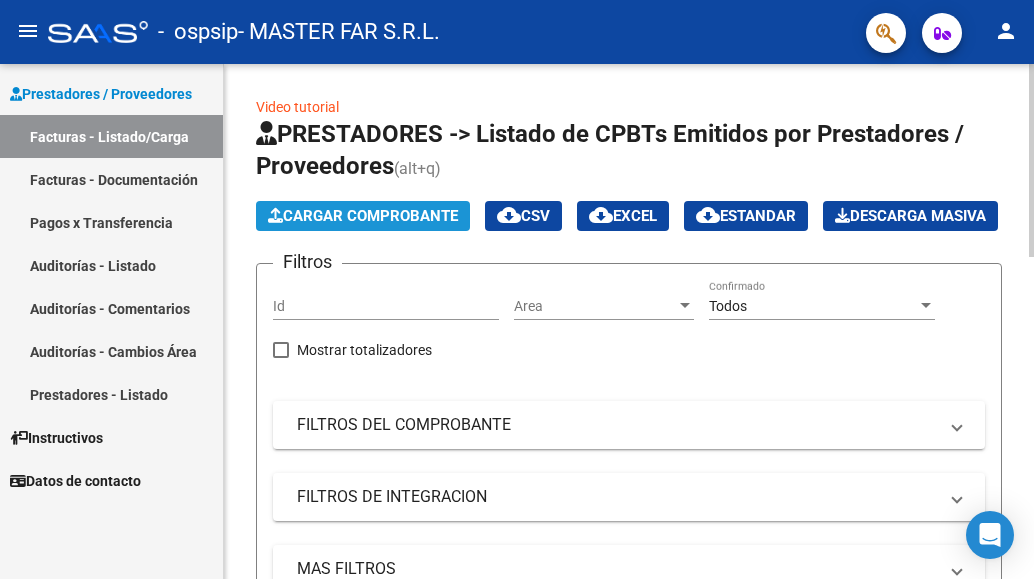 click on "Cargar Comprobante" 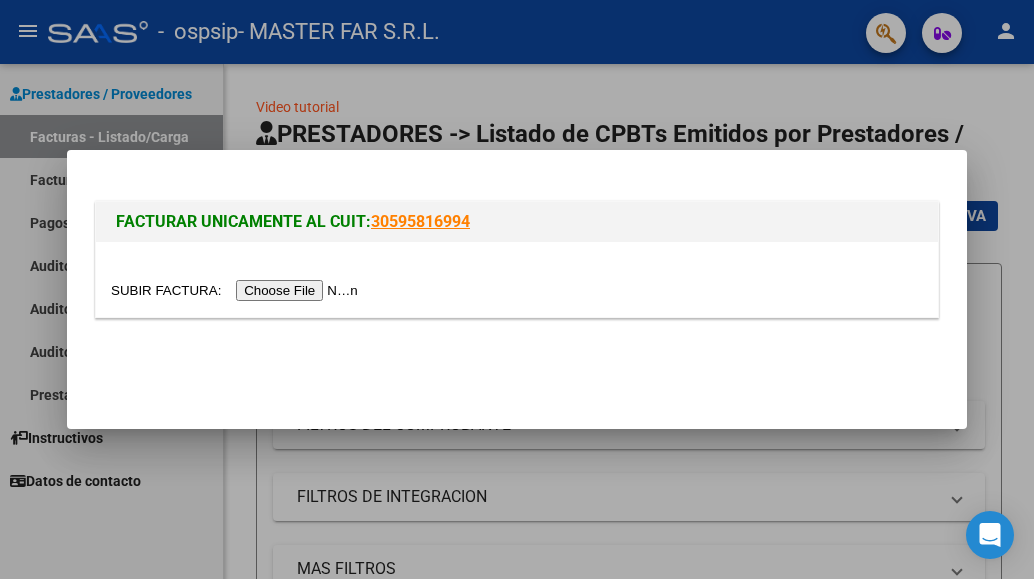 click at bounding box center (237, 290) 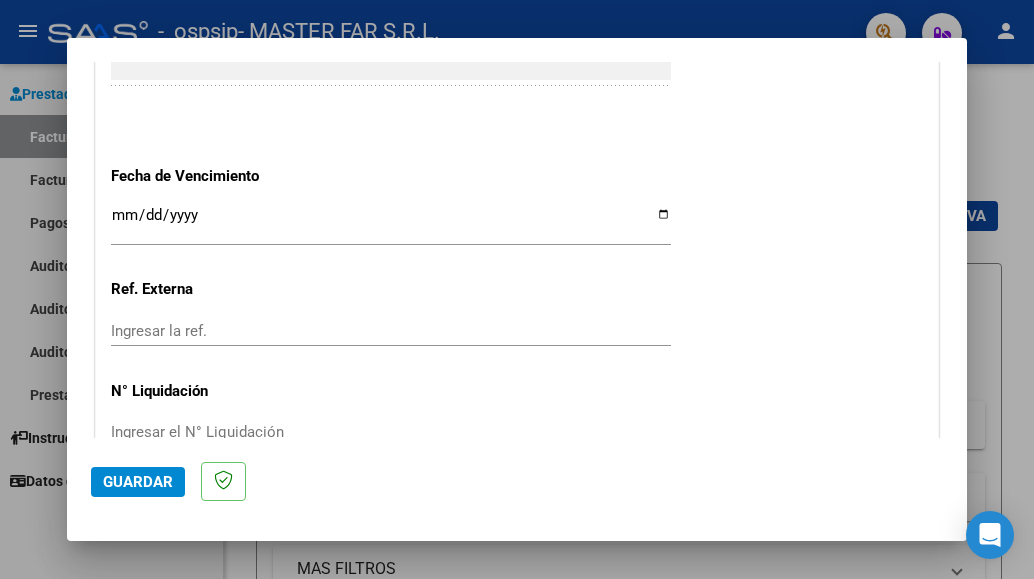 scroll, scrollTop: 1207, scrollLeft: 0, axis: vertical 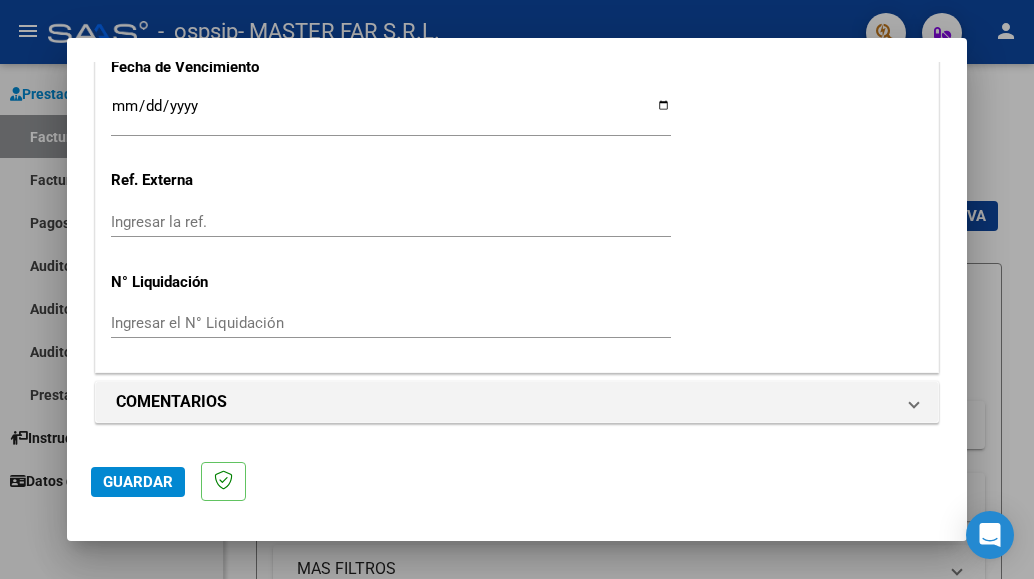 click on "Ingresar la fecha" at bounding box center (391, 114) 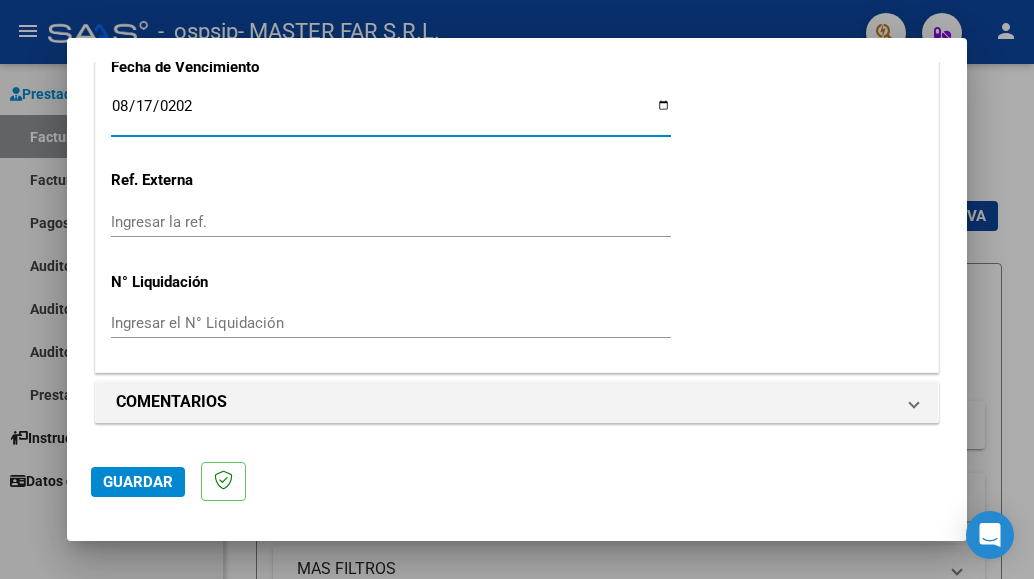 type on "2025-08-17" 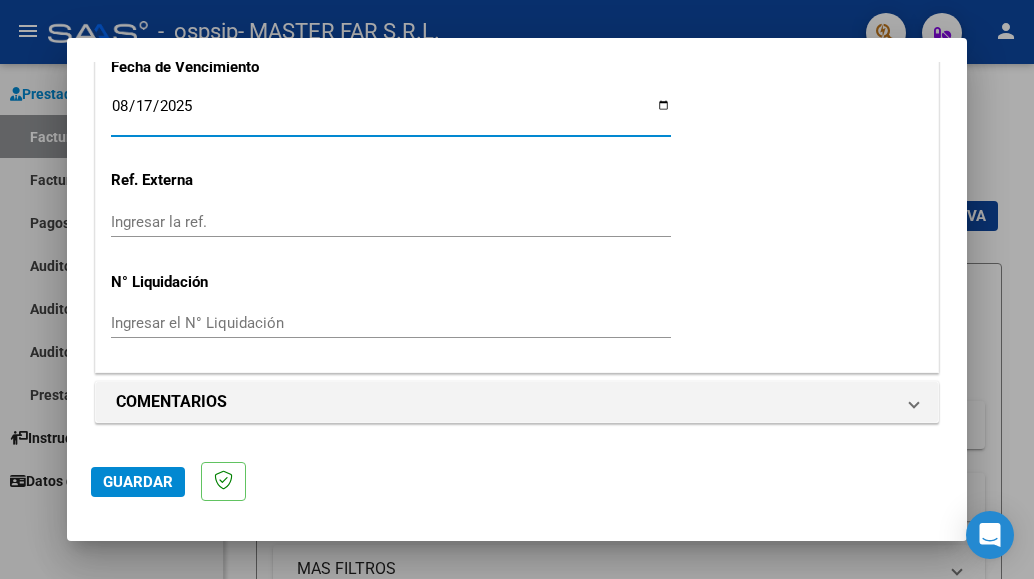 click on "Guardar" 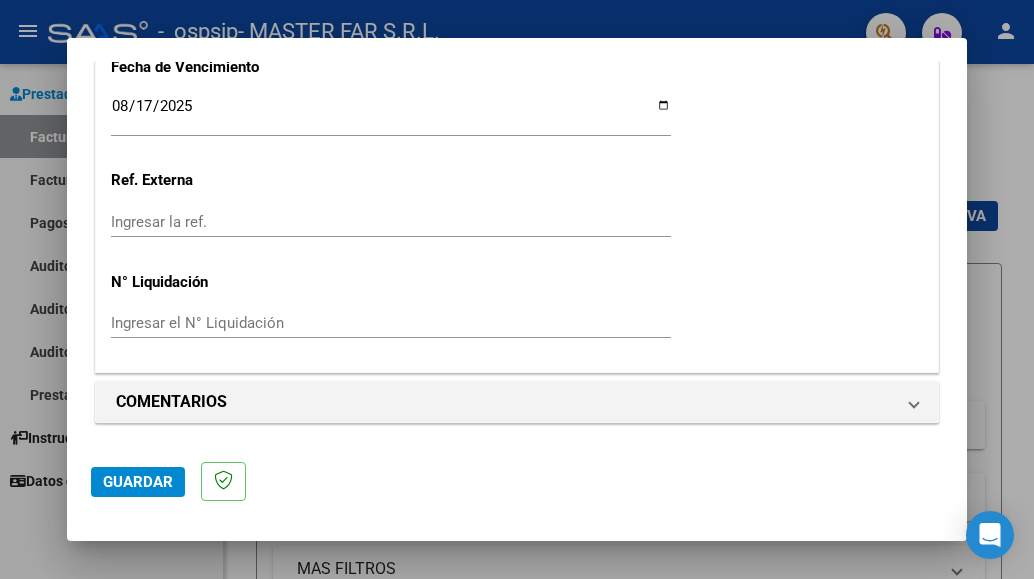 click on "Guardar" 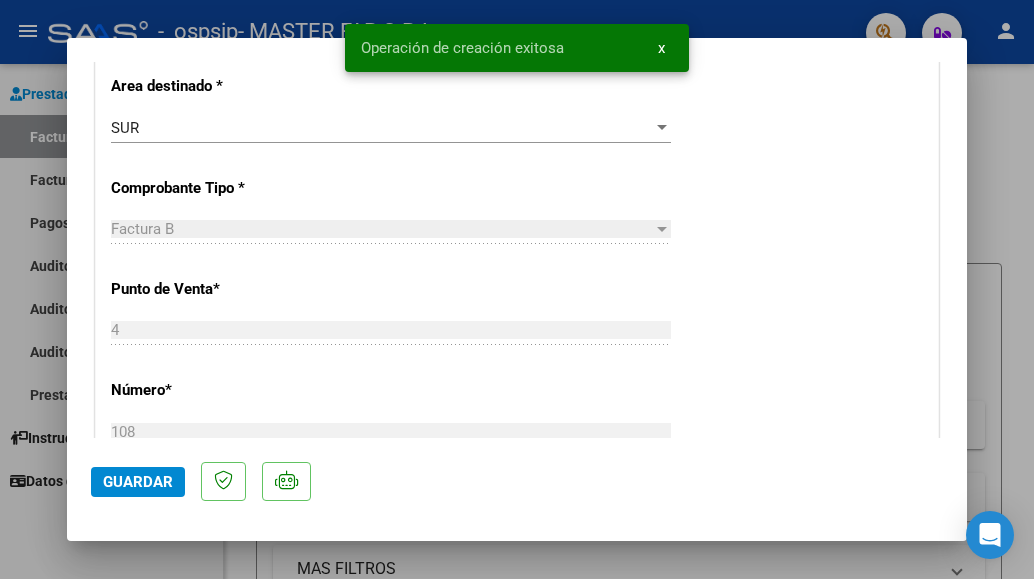 scroll, scrollTop: 500, scrollLeft: 0, axis: vertical 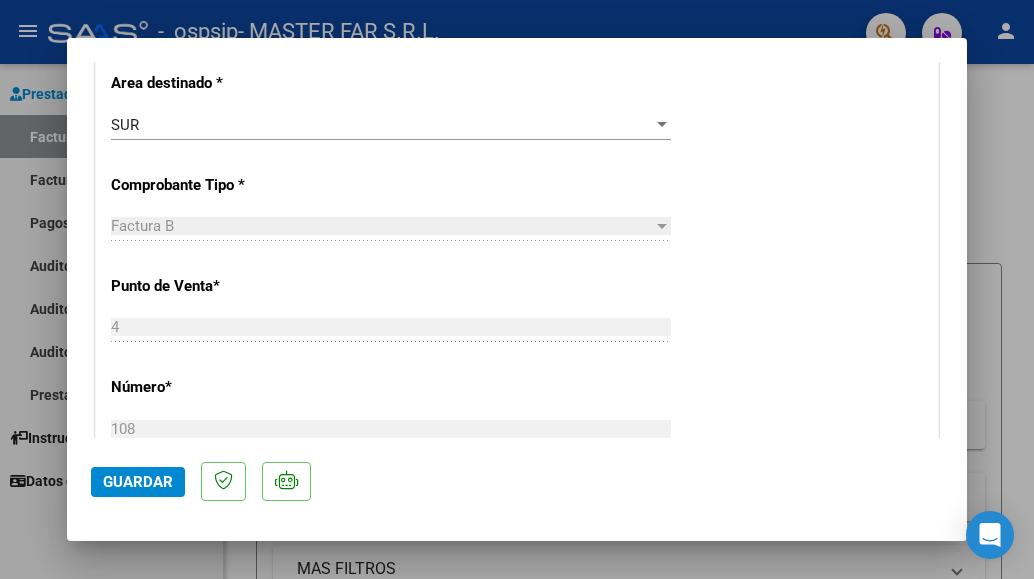 click at bounding box center (517, 289) 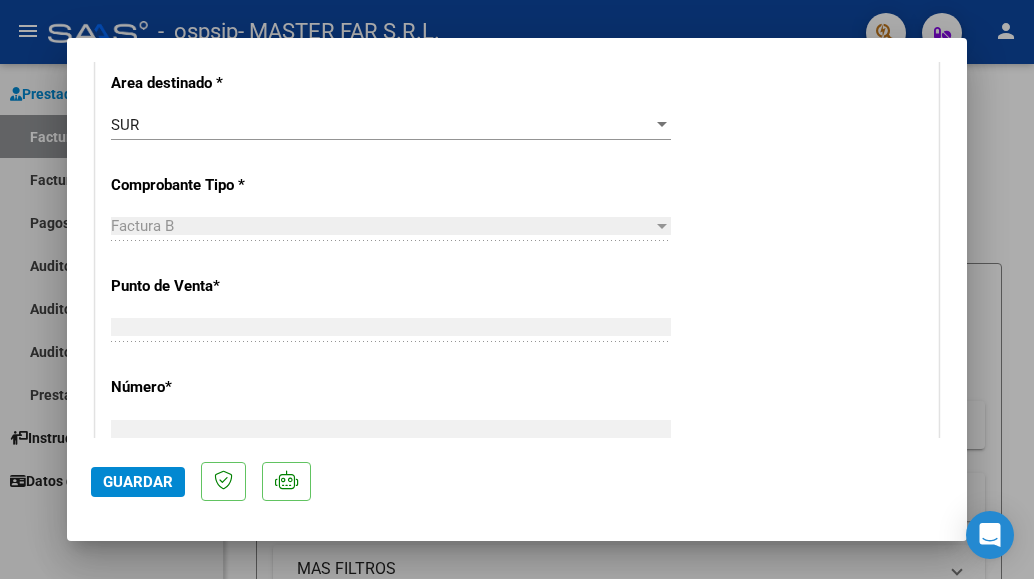 scroll, scrollTop: 0, scrollLeft: 0, axis: both 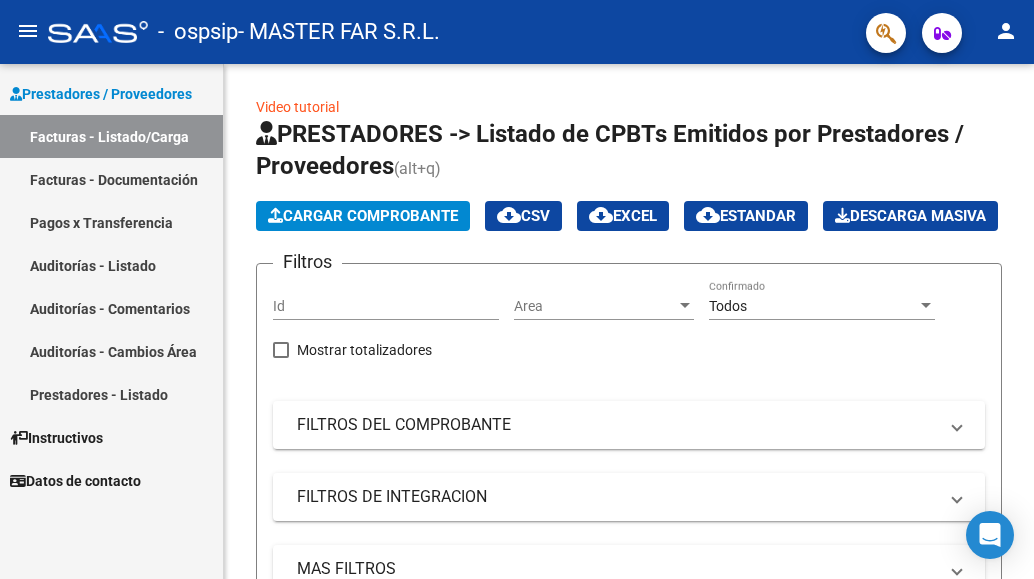 click on "Facturas - Listado/Carga" at bounding box center (111, 136) 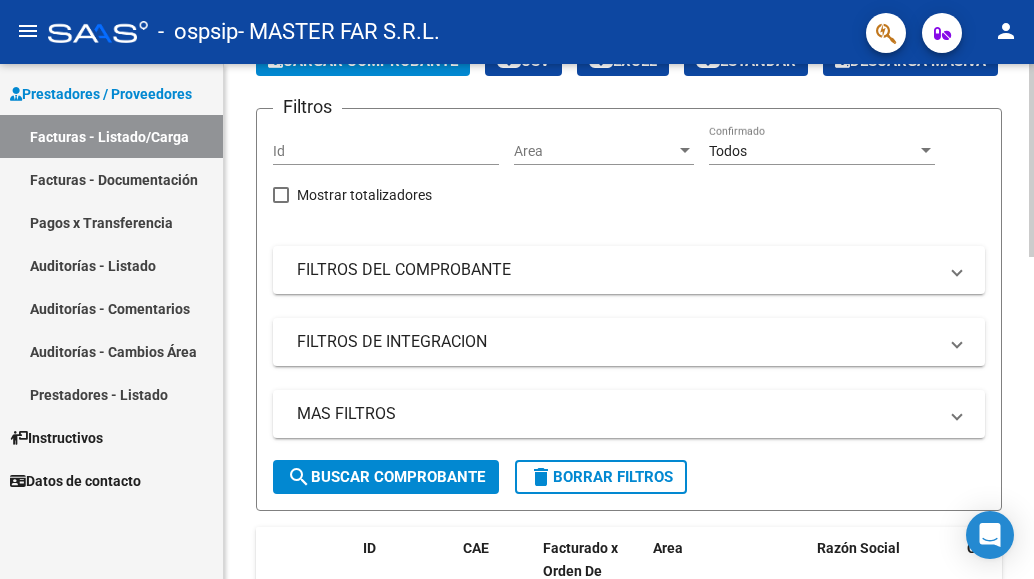 scroll, scrollTop: 200, scrollLeft: 0, axis: vertical 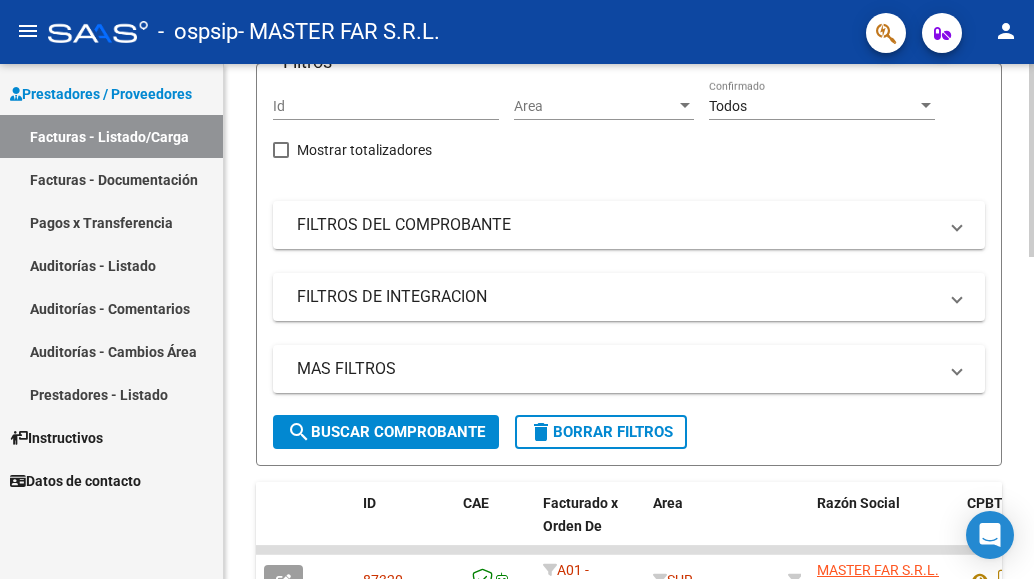 click on "search  Buscar Comprobante" 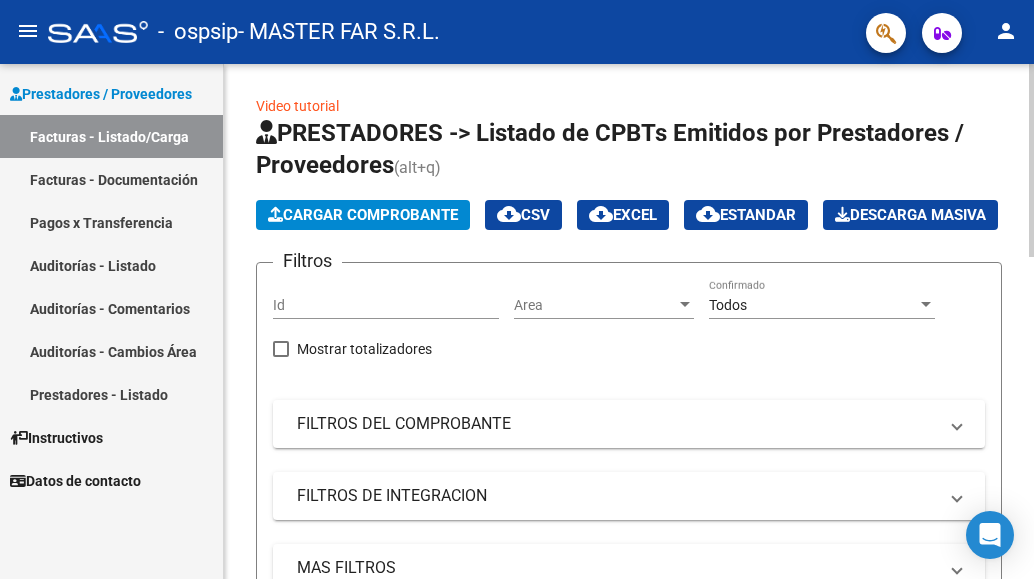 scroll, scrollTop: 0, scrollLeft: 0, axis: both 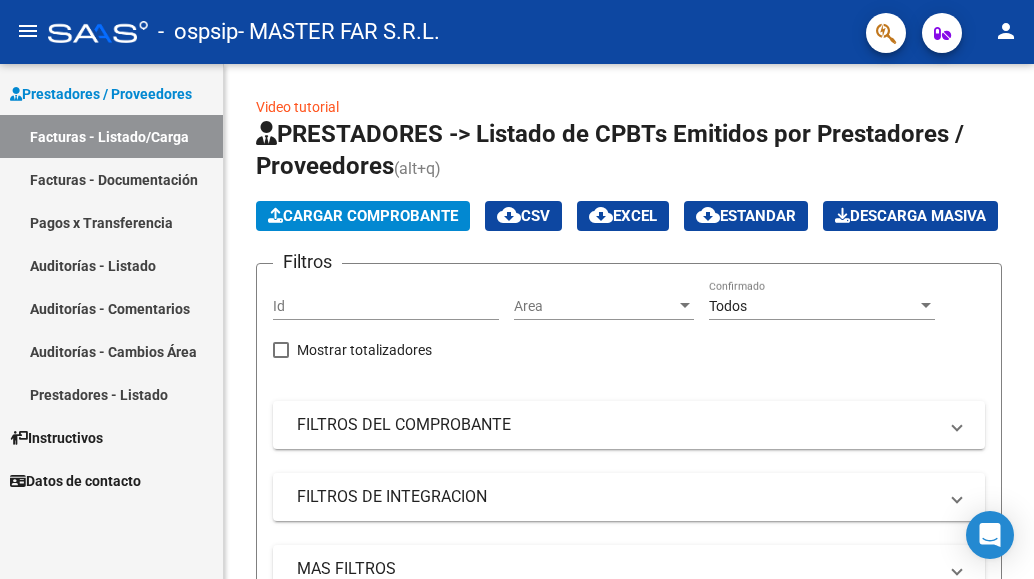 click on "Facturas - Documentación" at bounding box center (111, 179) 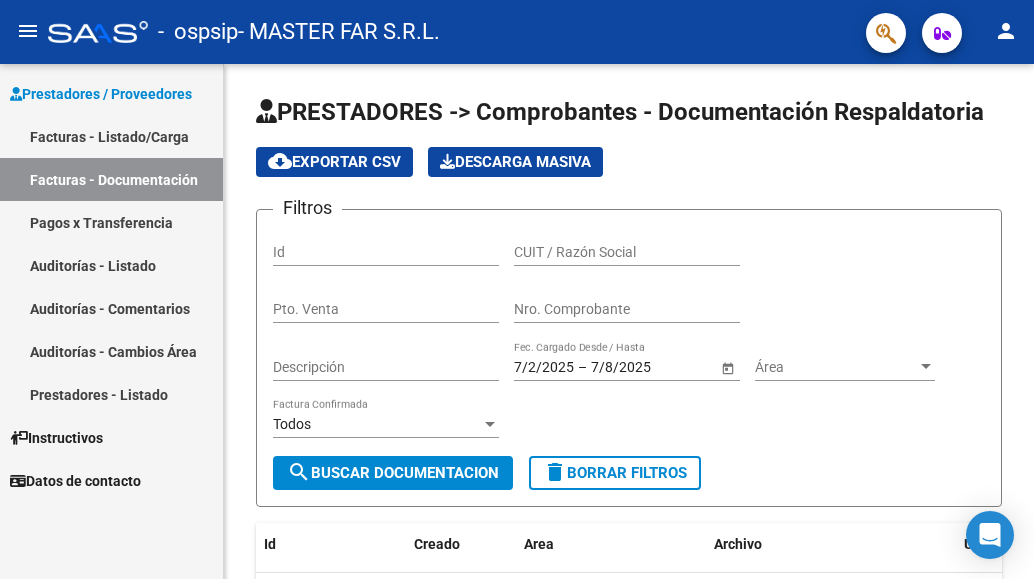 click on "Facturas - Listado/Carga" at bounding box center (111, 136) 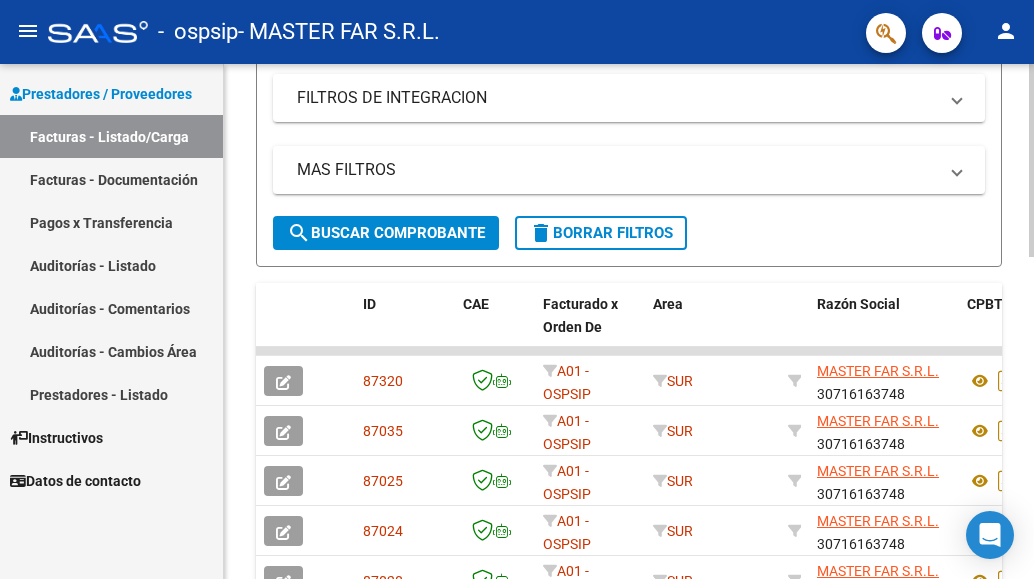scroll, scrollTop: 400, scrollLeft: 0, axis: vertical 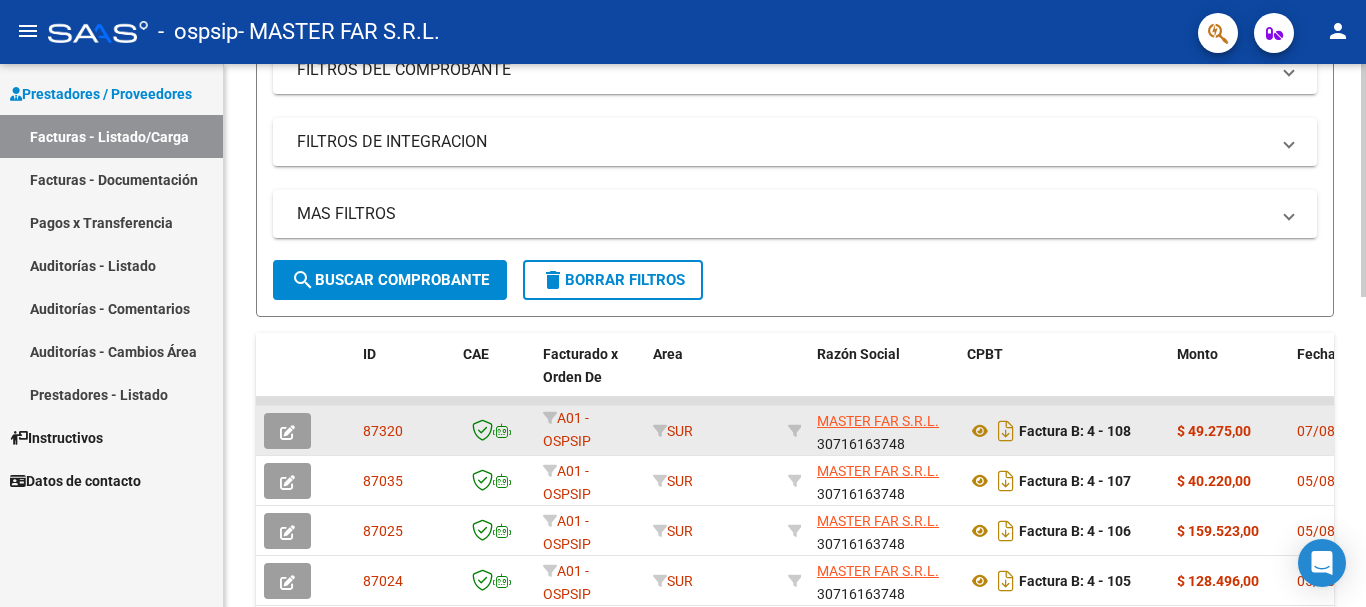 click 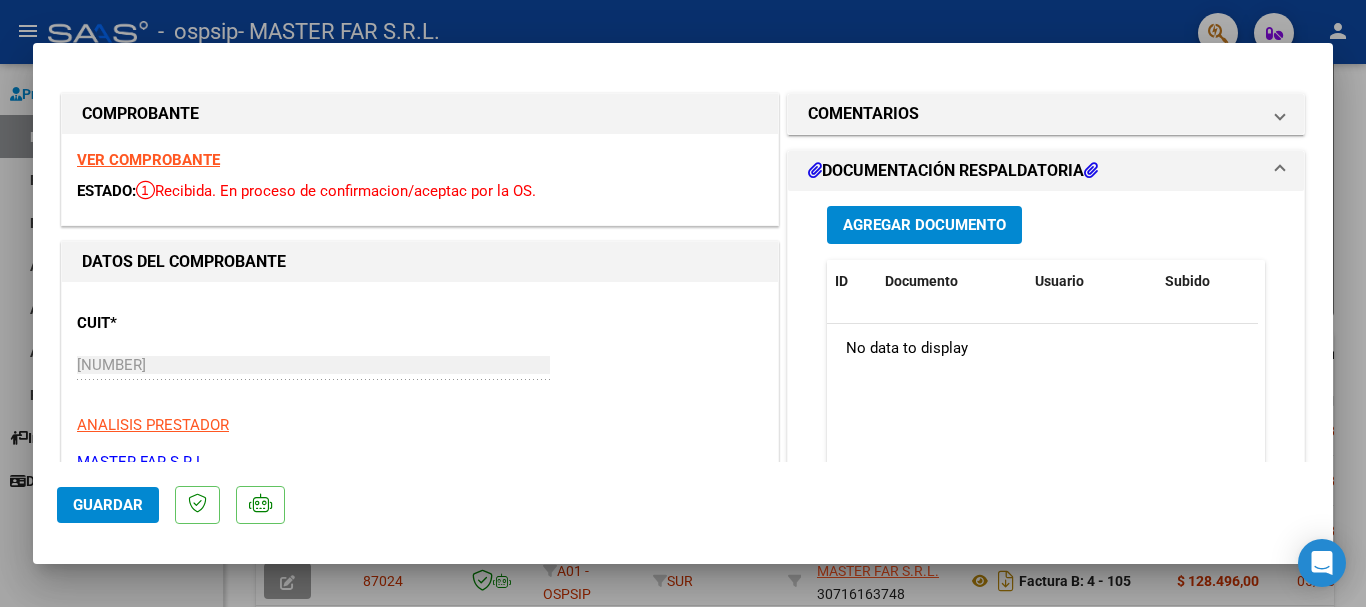 click on "Agregar Documento" at bounding box center (924, 226) 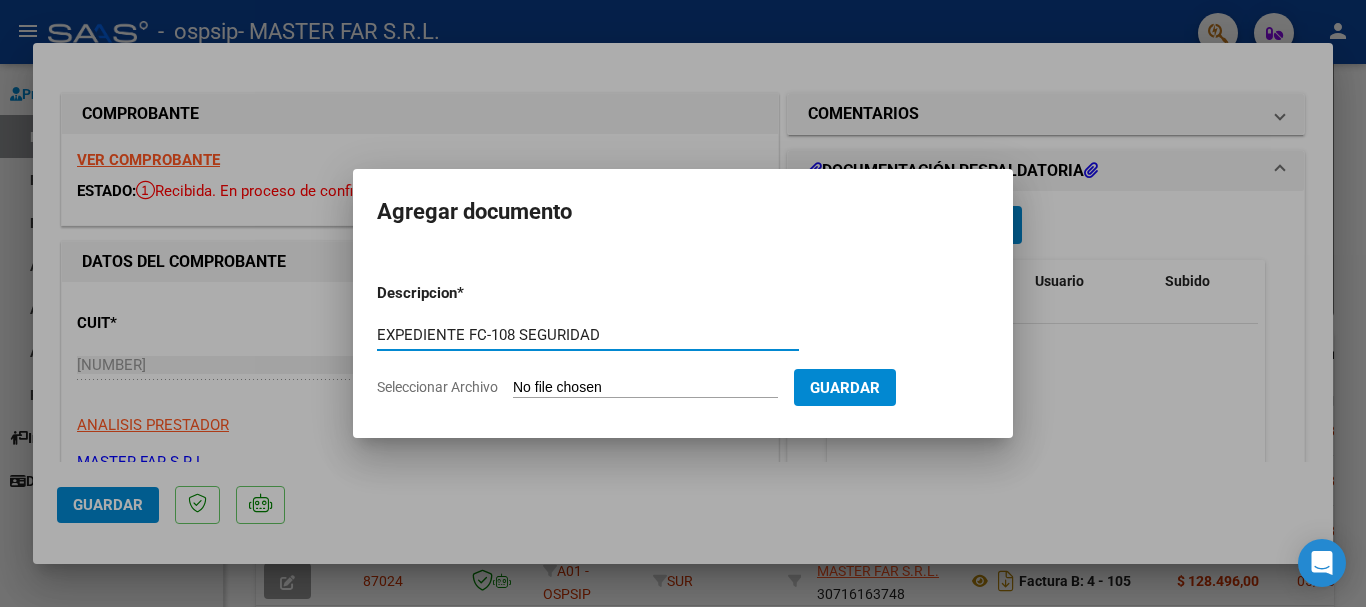 type on "EXPEDIENTE FC-108 SEGURIDAD" 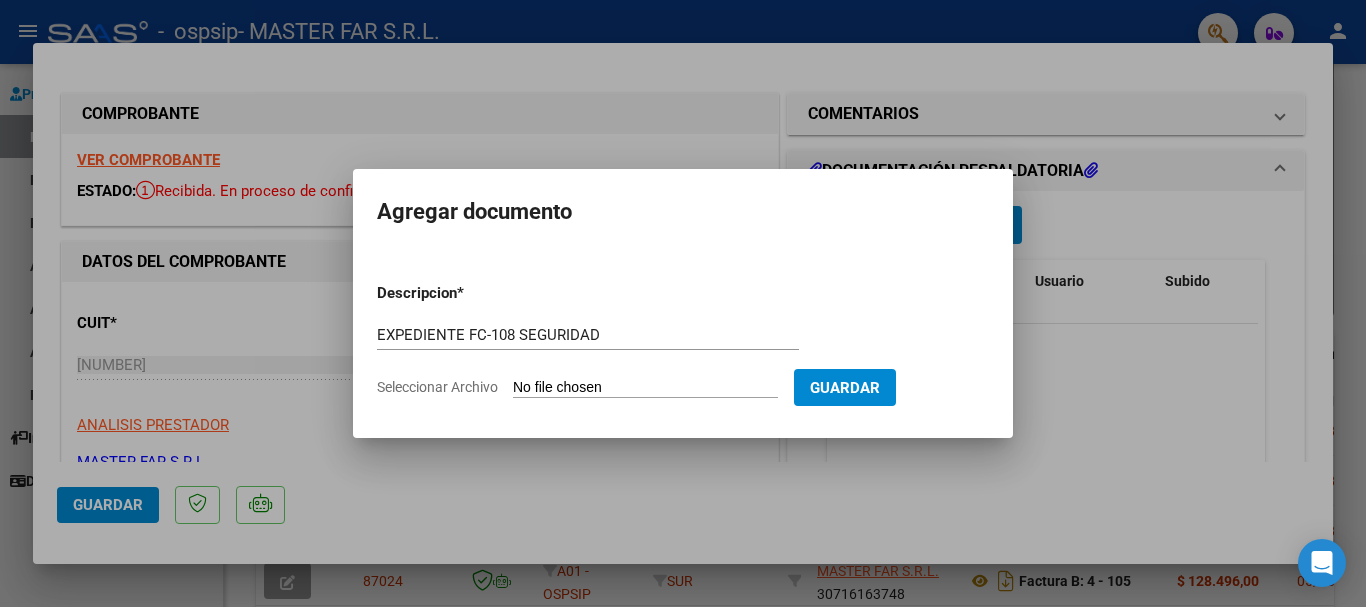 type on "C:\fakepath\EXPEDIENTE FC-108 SEGURIDAD.pdf" 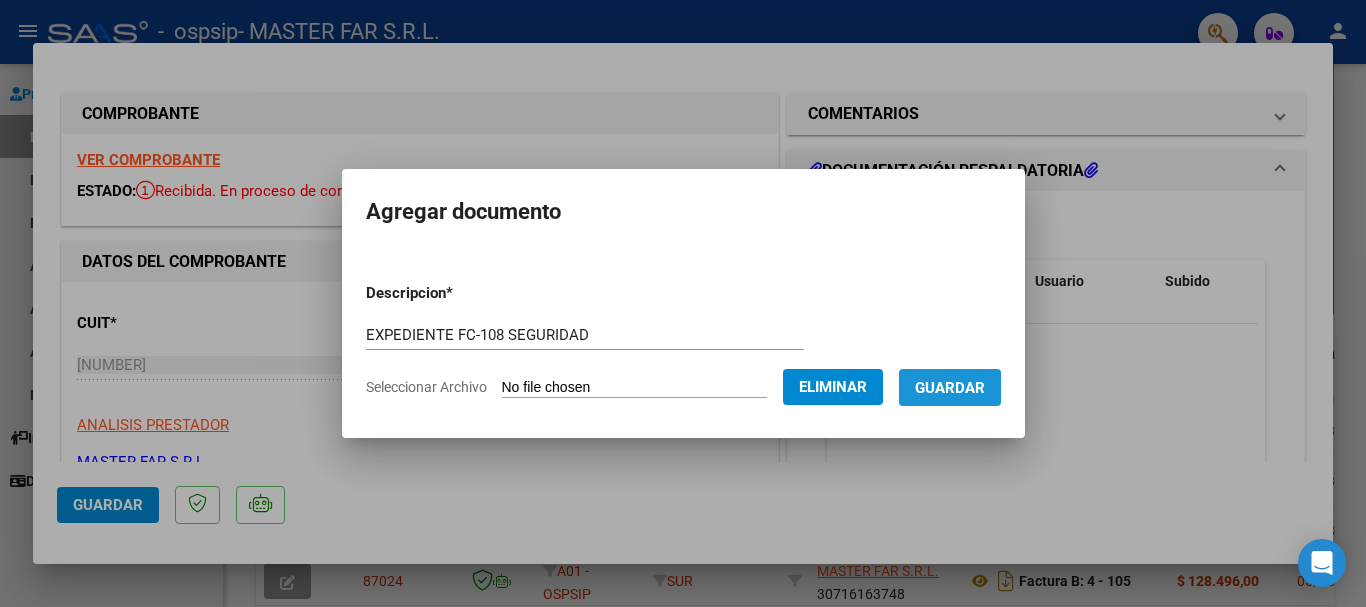 click on "Guardar" at bounding box center [950, 388] 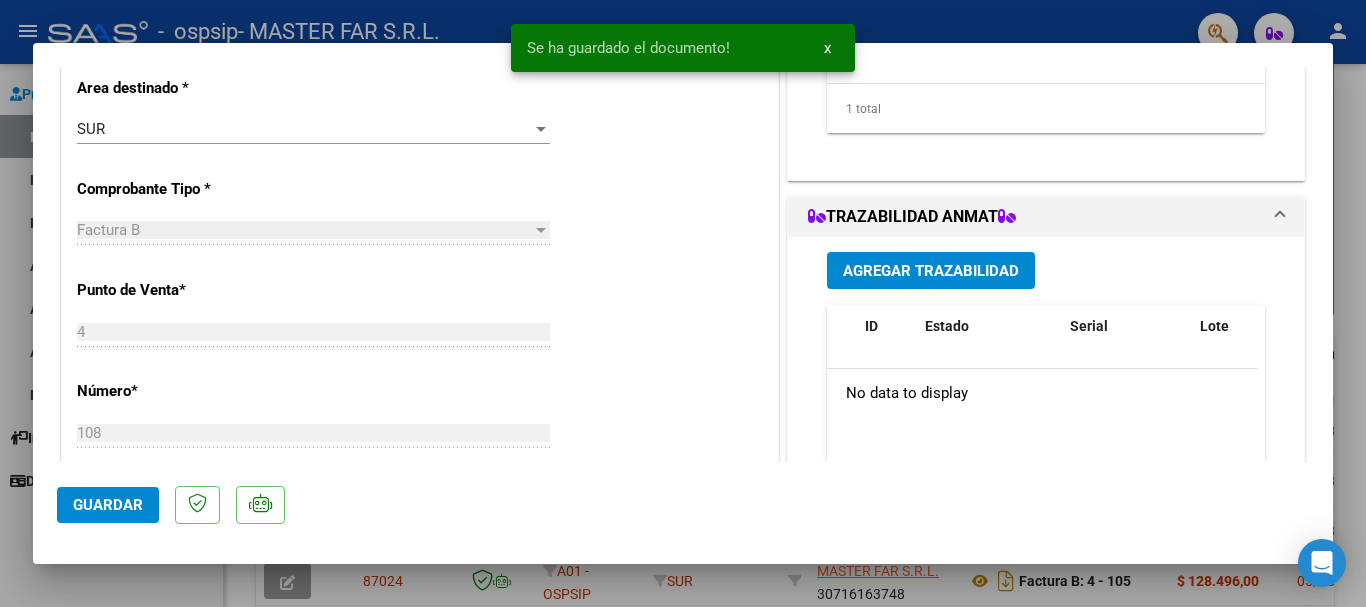 scroll, scrollTop: 600, scrollLeft: 0, axis: vertical 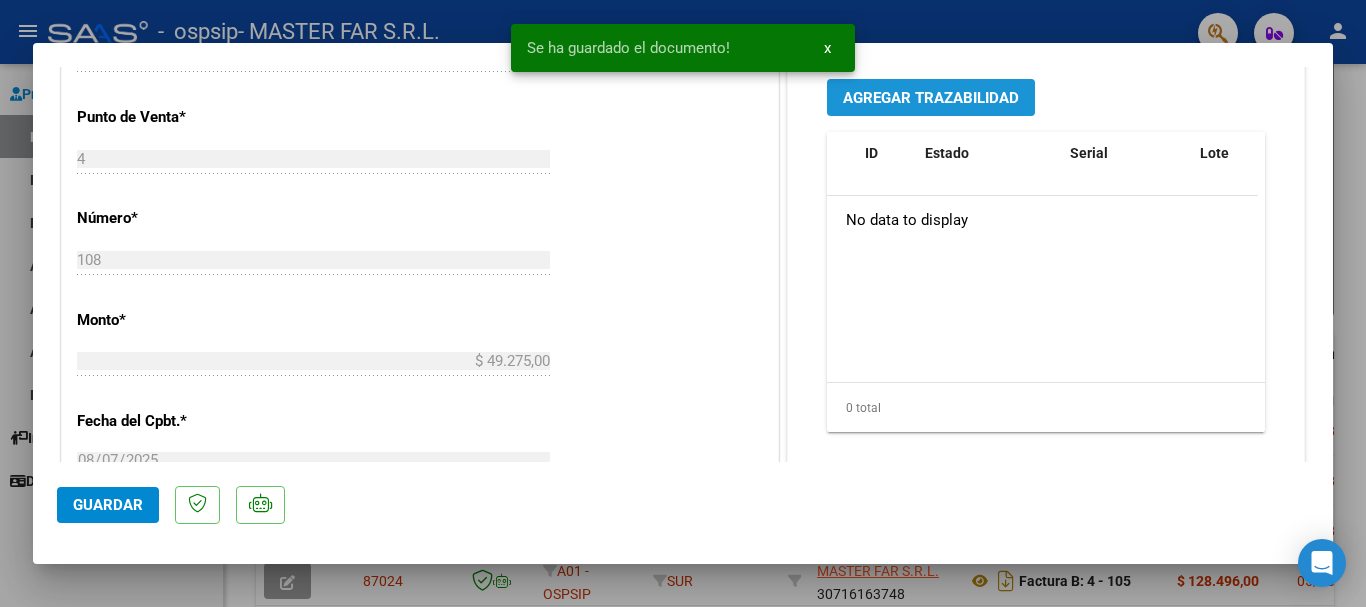 click on "Agregar Trazabilidad" at bounding box center (931, 98) 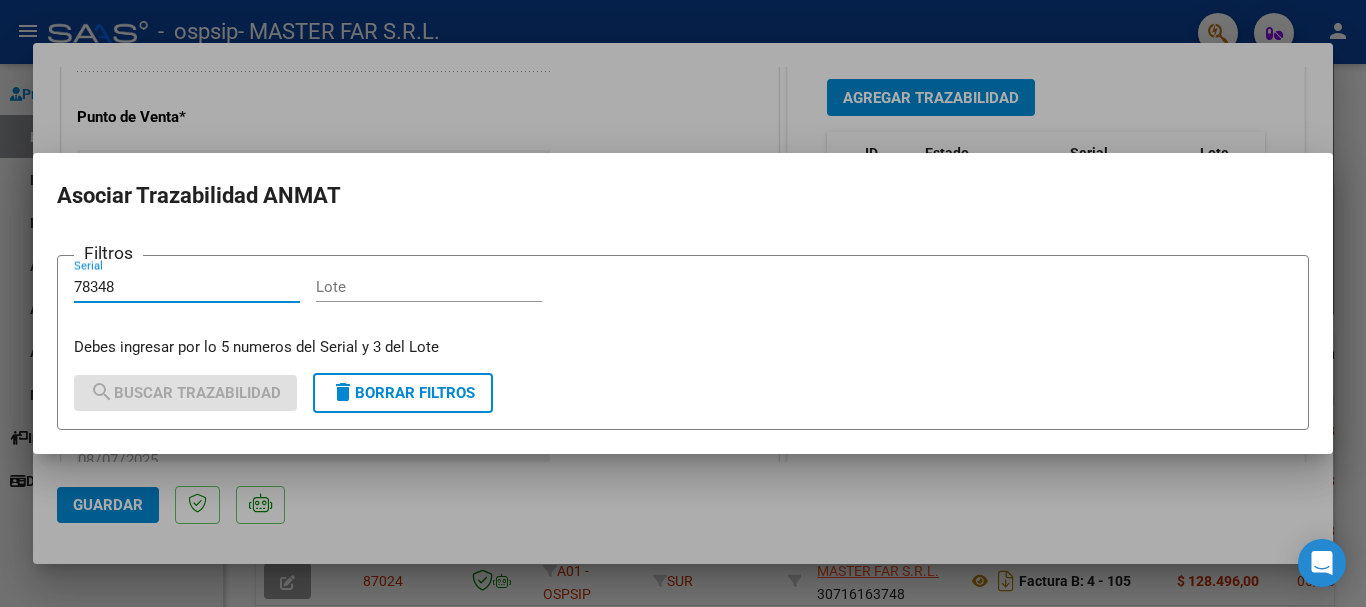 type on "78348" 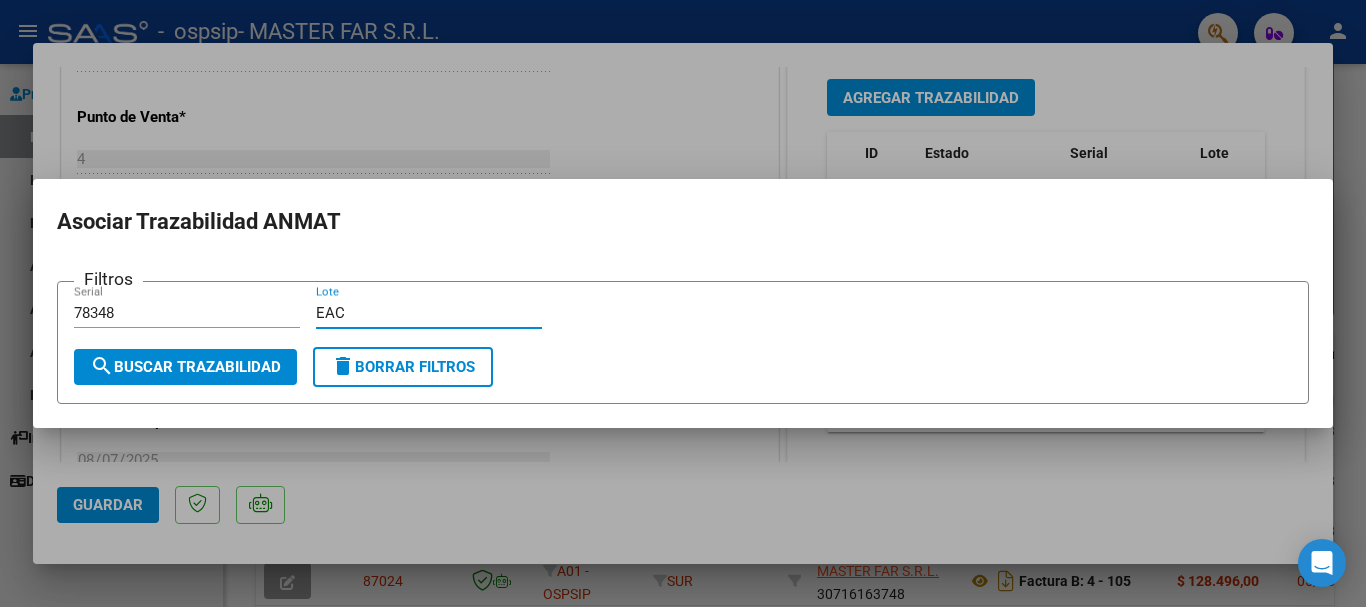 type on "EAC" 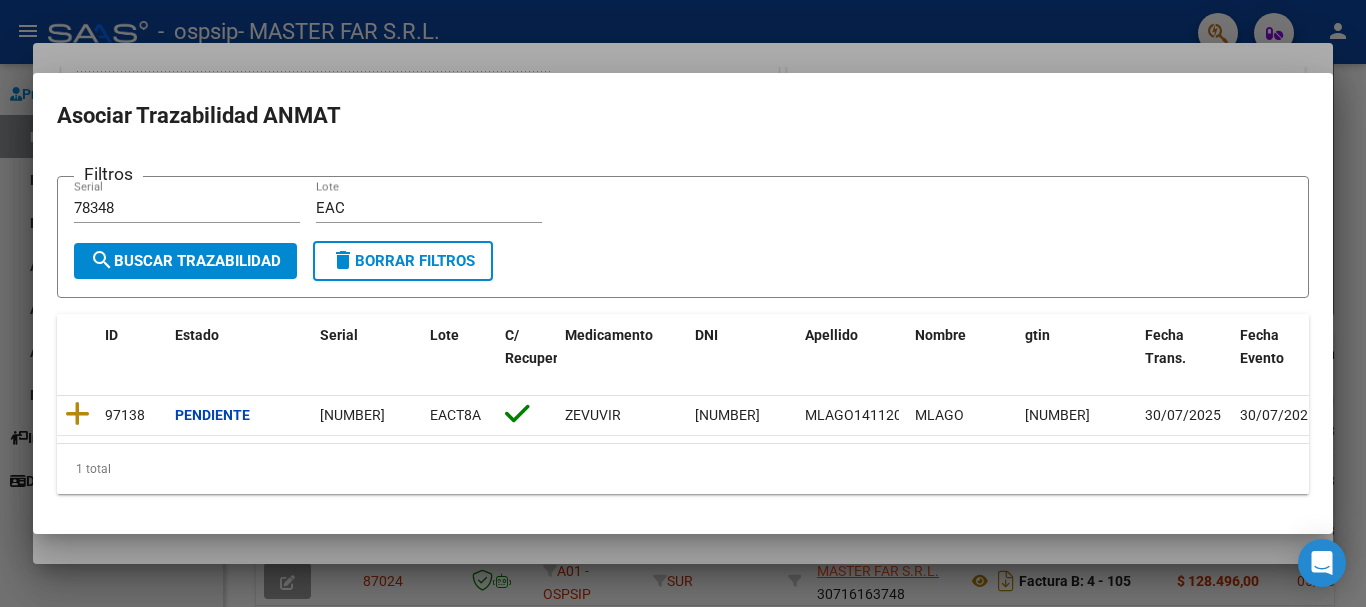 click on "delete  Borrar Filtros" at bounding box center [403, 261] 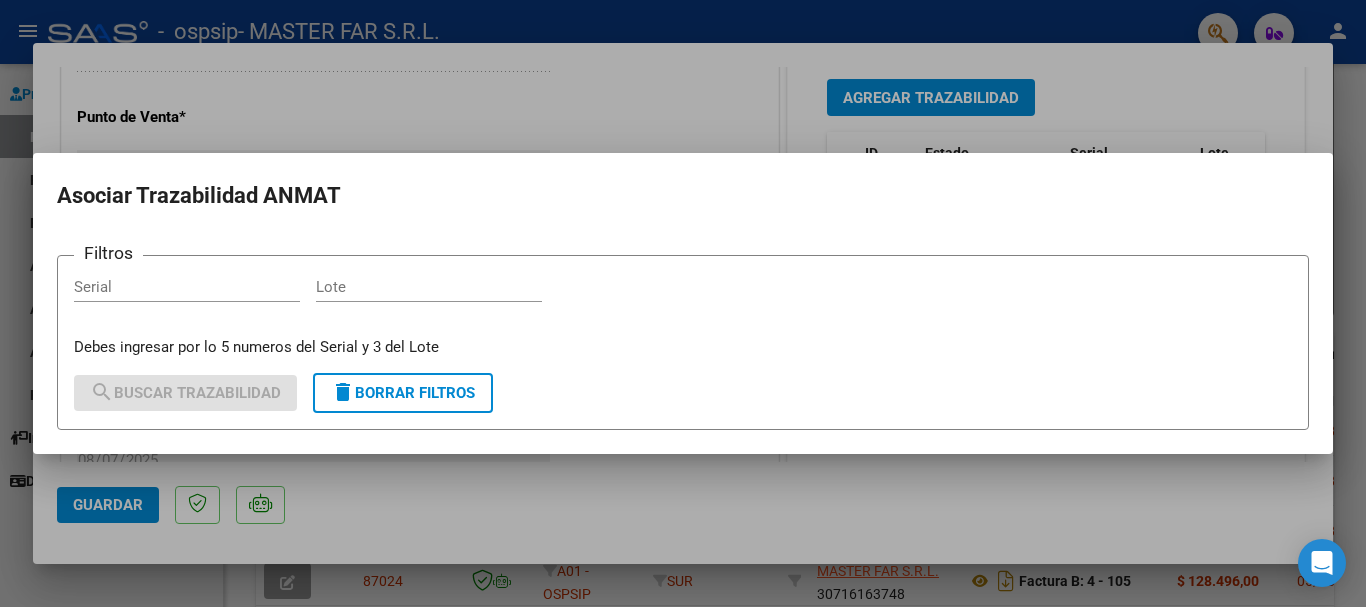 click on "Serial" at bounding box center (187, 287) 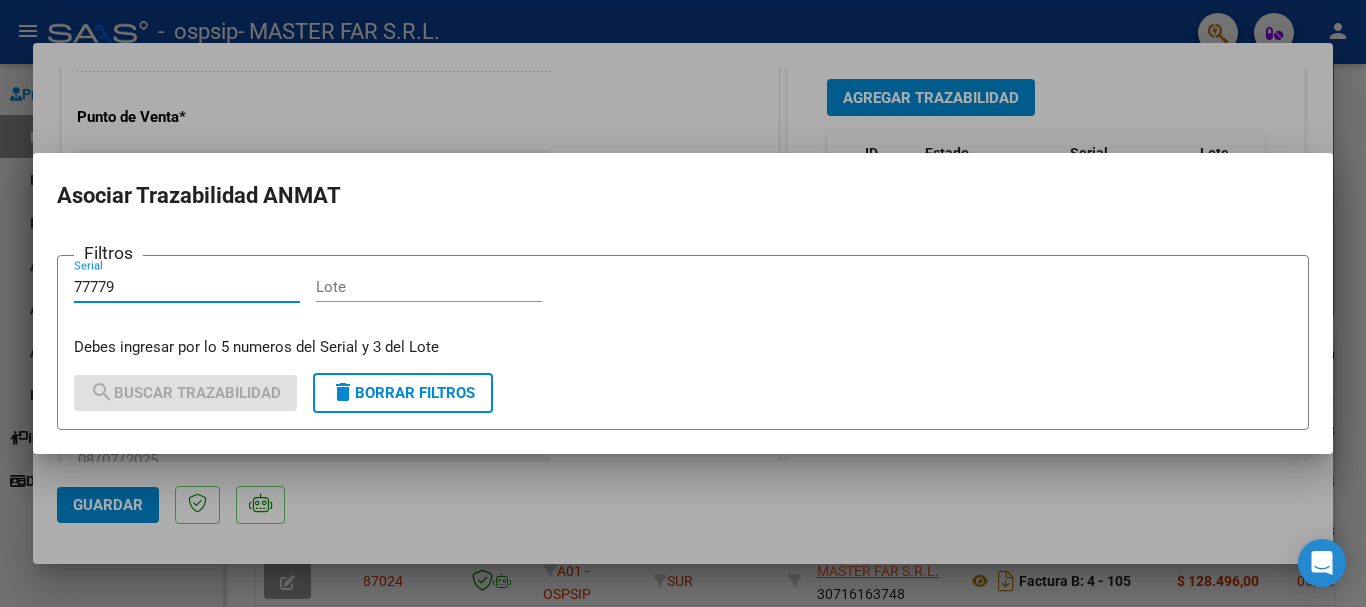 type on "77779" 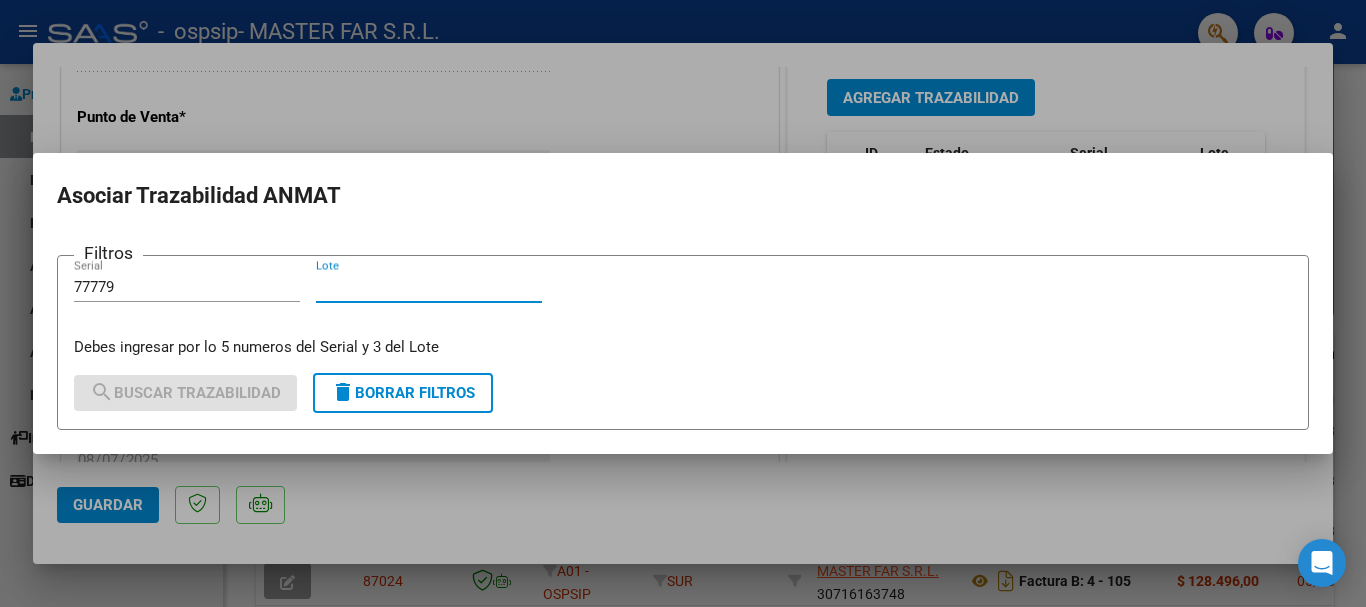 click on "Lote" at bounding box center [429, 287] 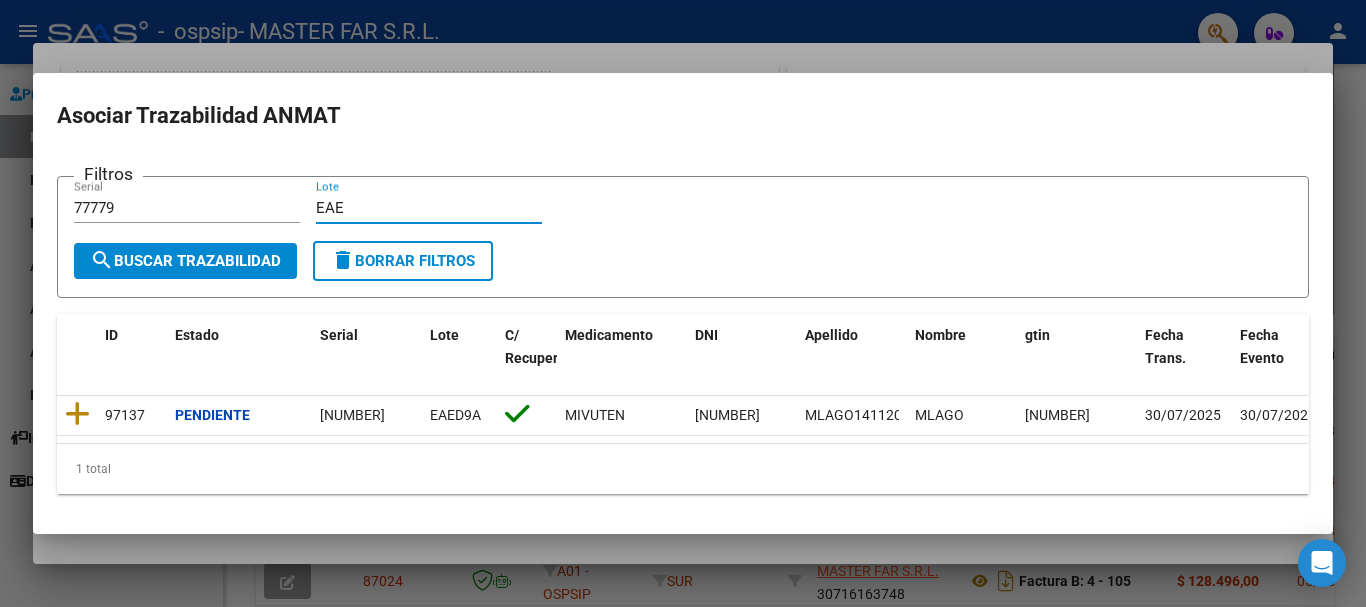 type on "EAE" 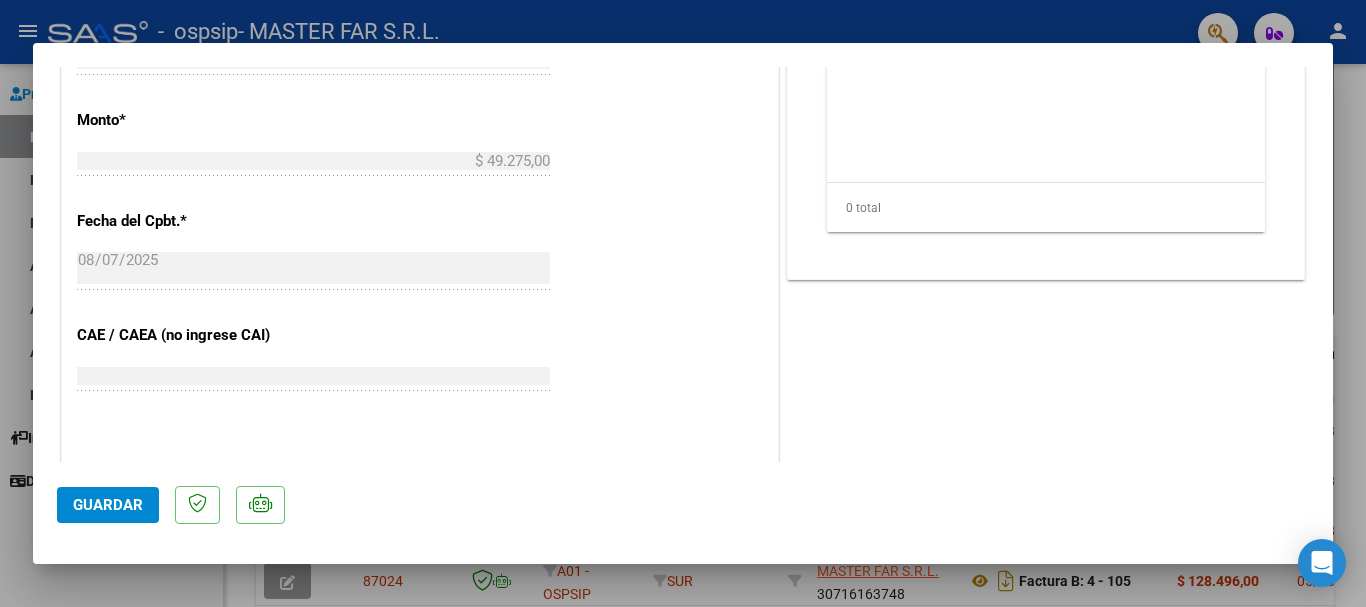 scroll, scrollTop: 600, scrollLeft: 0, axis: vertical 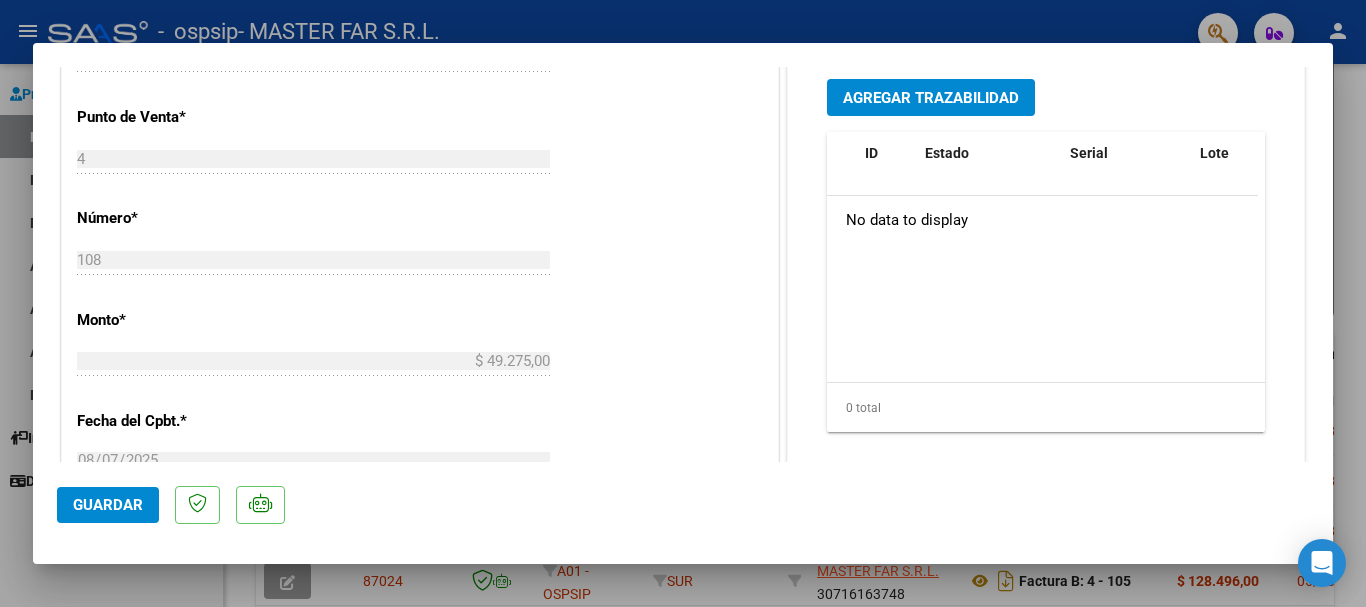 click on "Guardar" 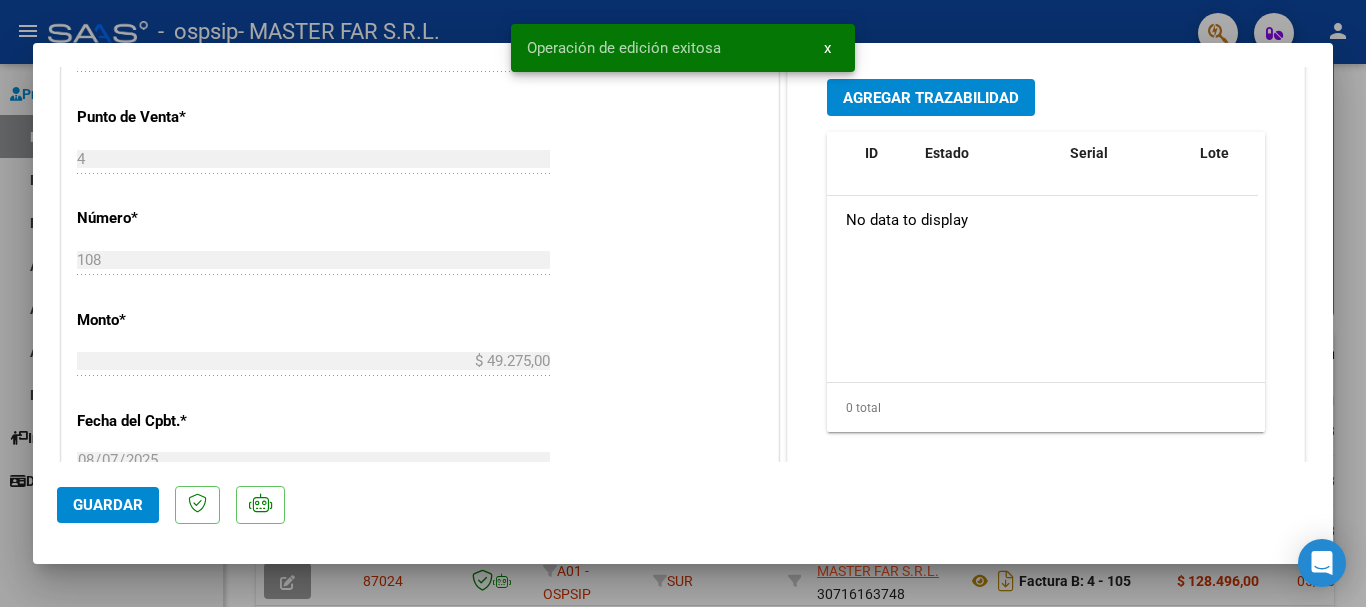 click at bounding box center [683, 303] 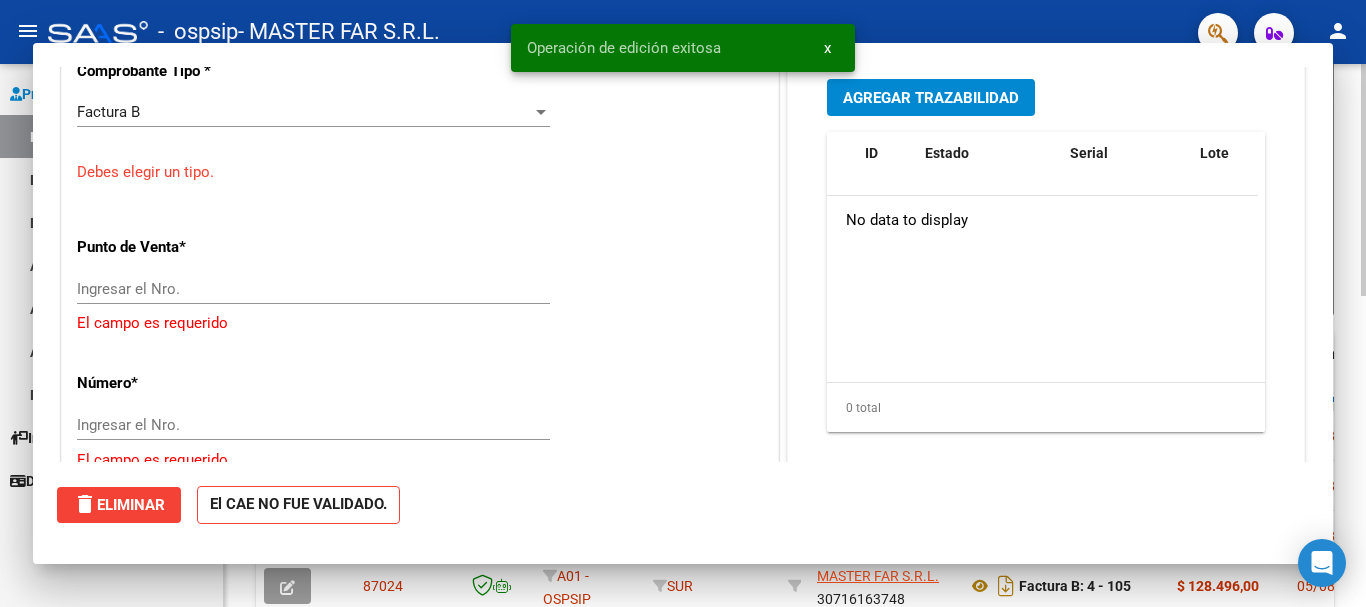 scroll, scrollTop: 635, scrollLeft: 0, axis: vertical 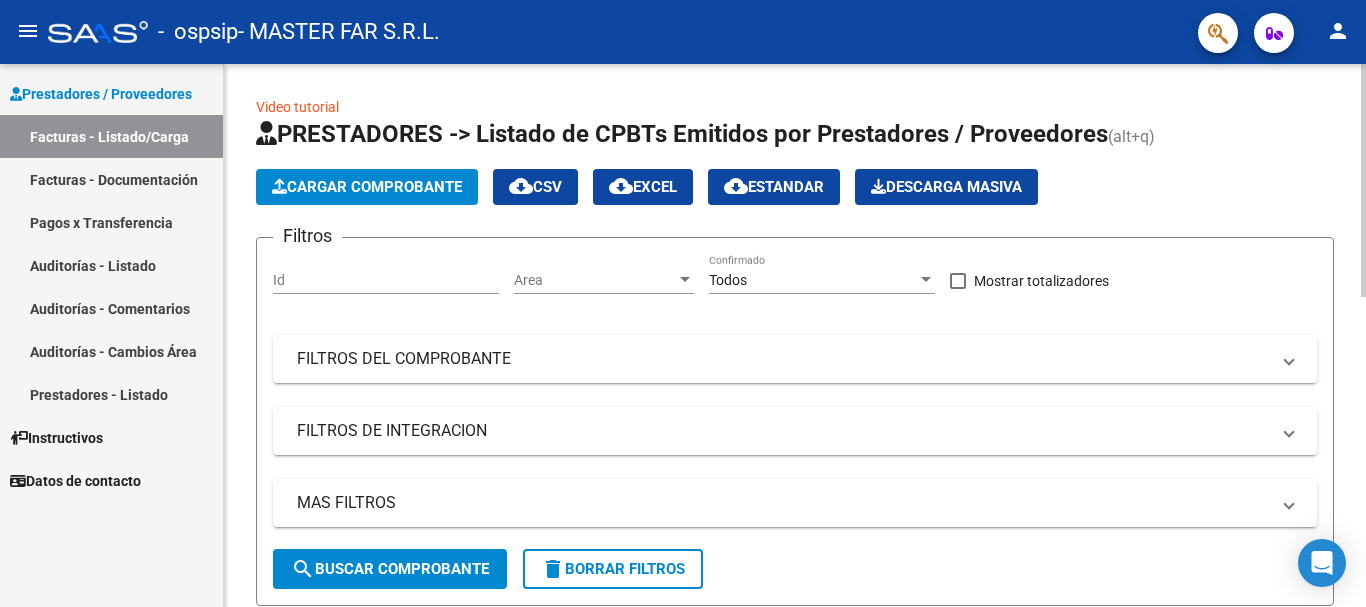 click on "Cargar Comprobante" 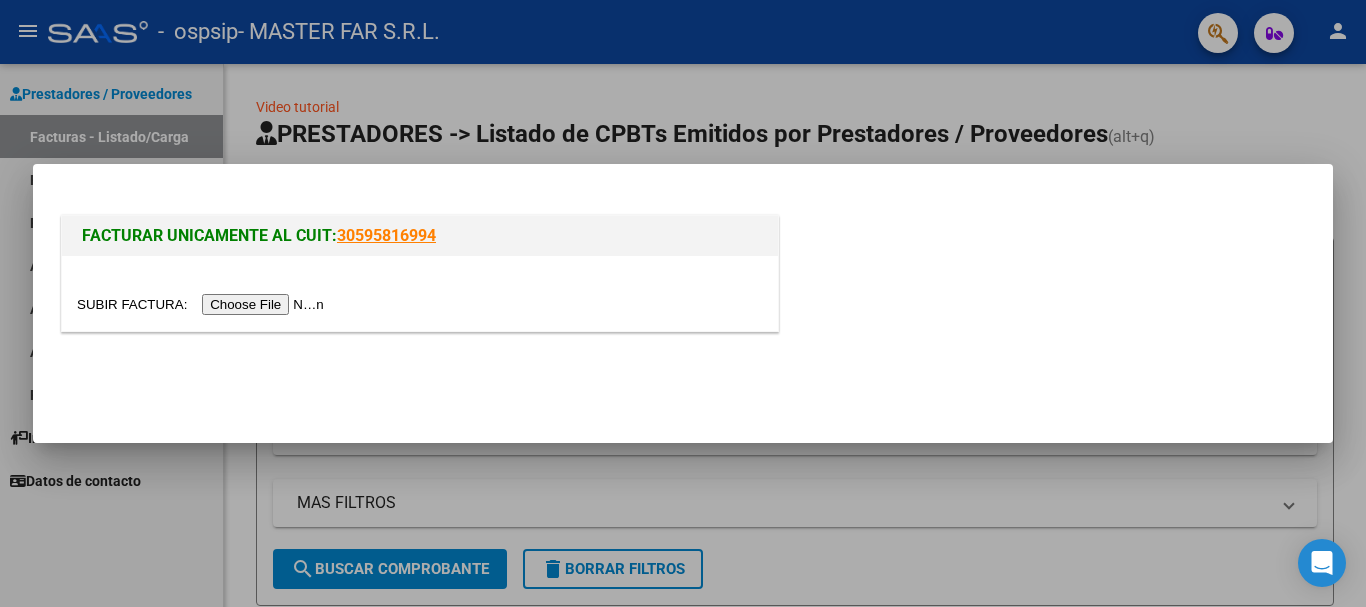 click at bounding box center (203, 304) 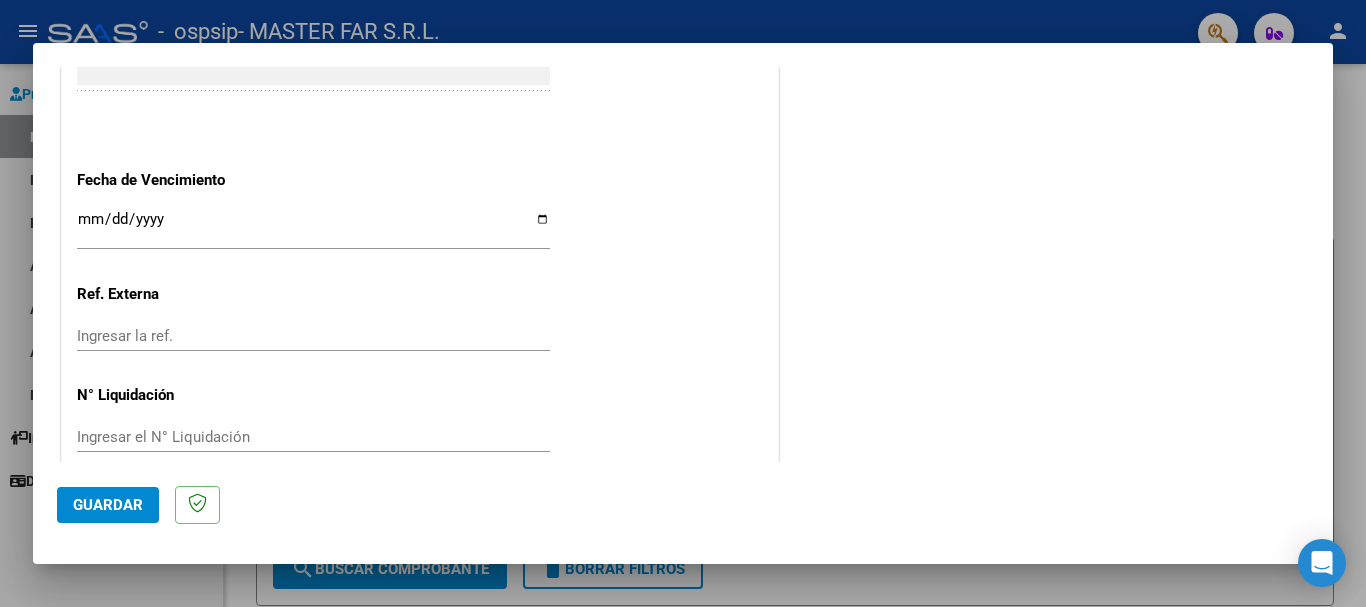 scroll, scrollTop: 1100, scrollLeft: 0, axis: vertical 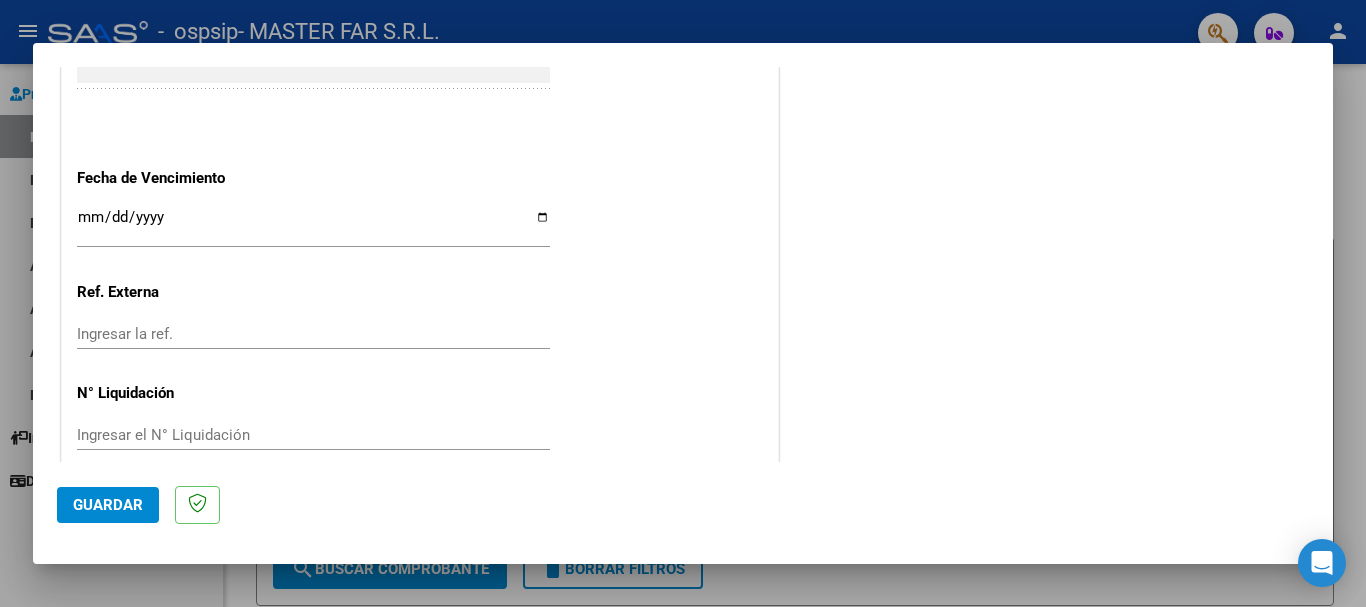 click on "Ingresar la fecha" at bounding box center (313, 225) 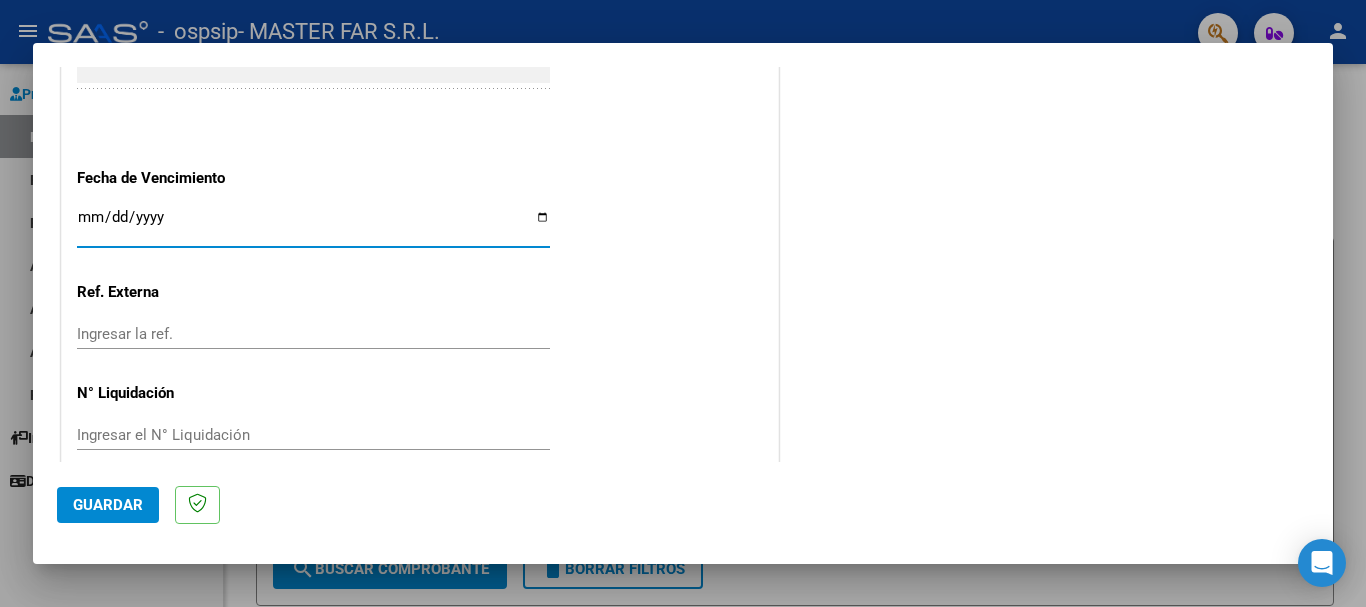 type on "2025-08-18" 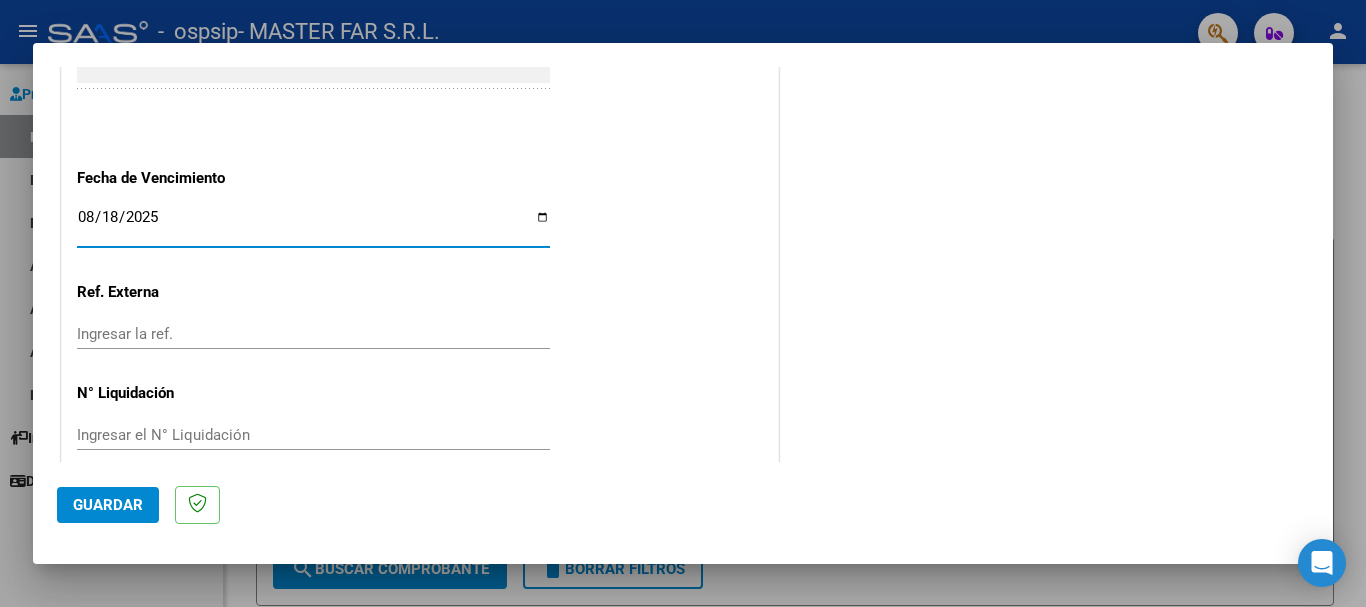 click on "Guardar" 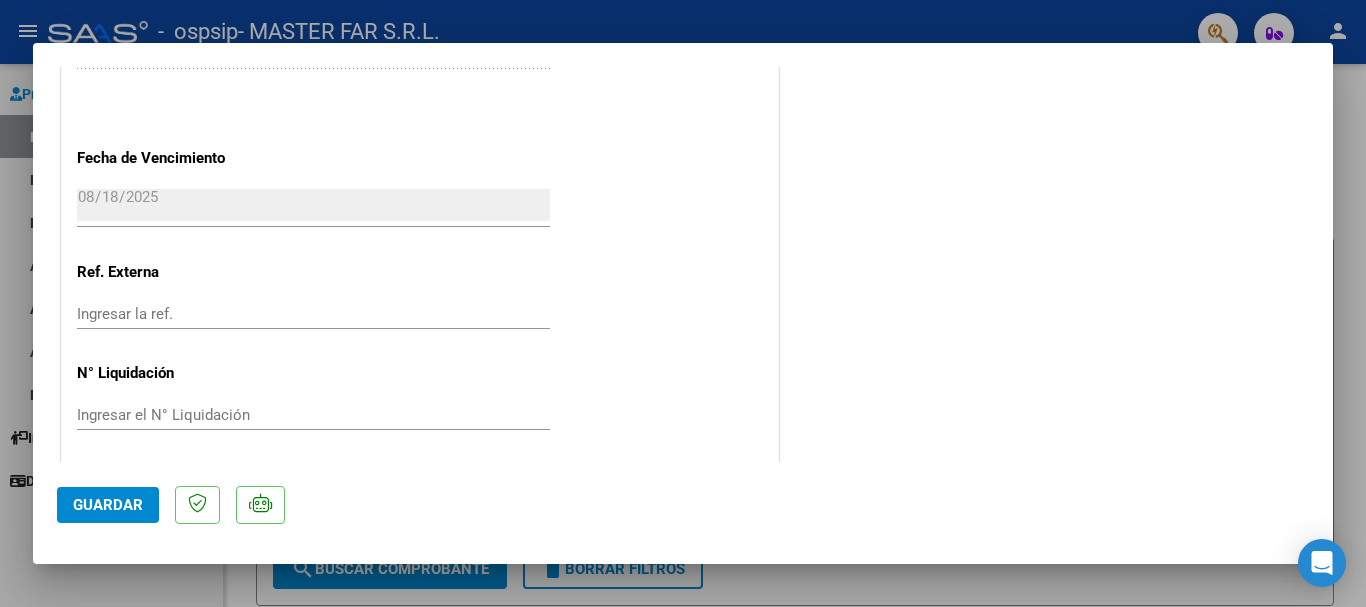 scroll, scrollTop: 1200, scrollLeft: 0, axis: vertical 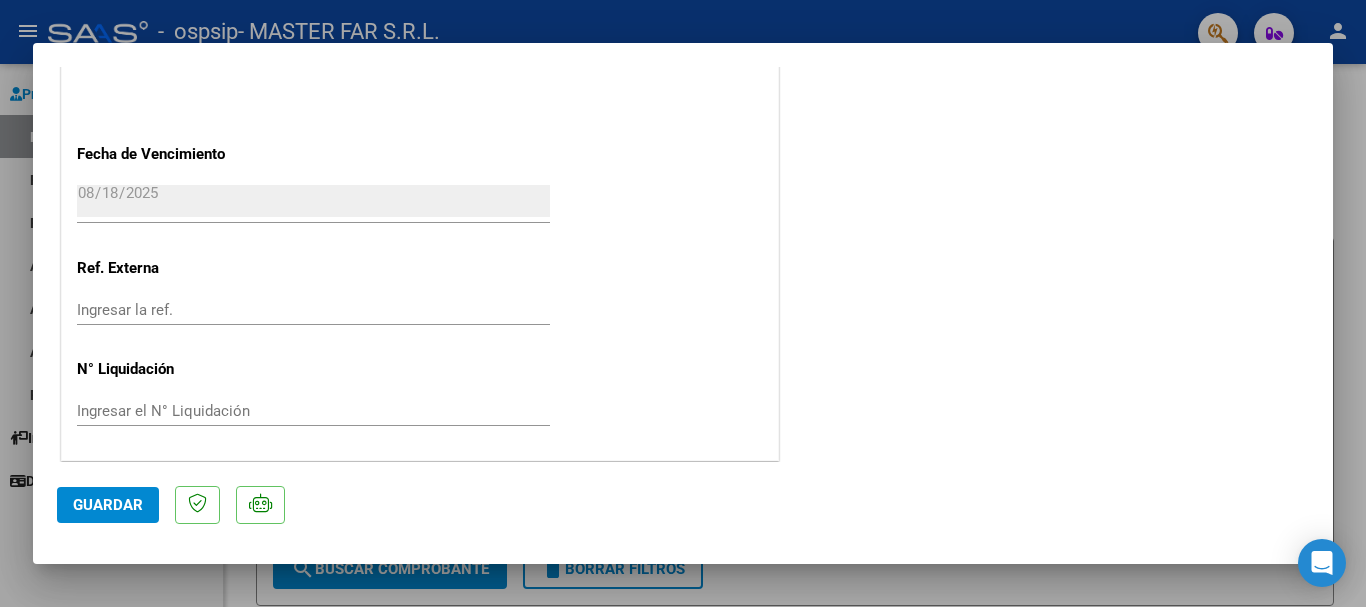 click on "2025-08-18" at bounding box center (313, 201) 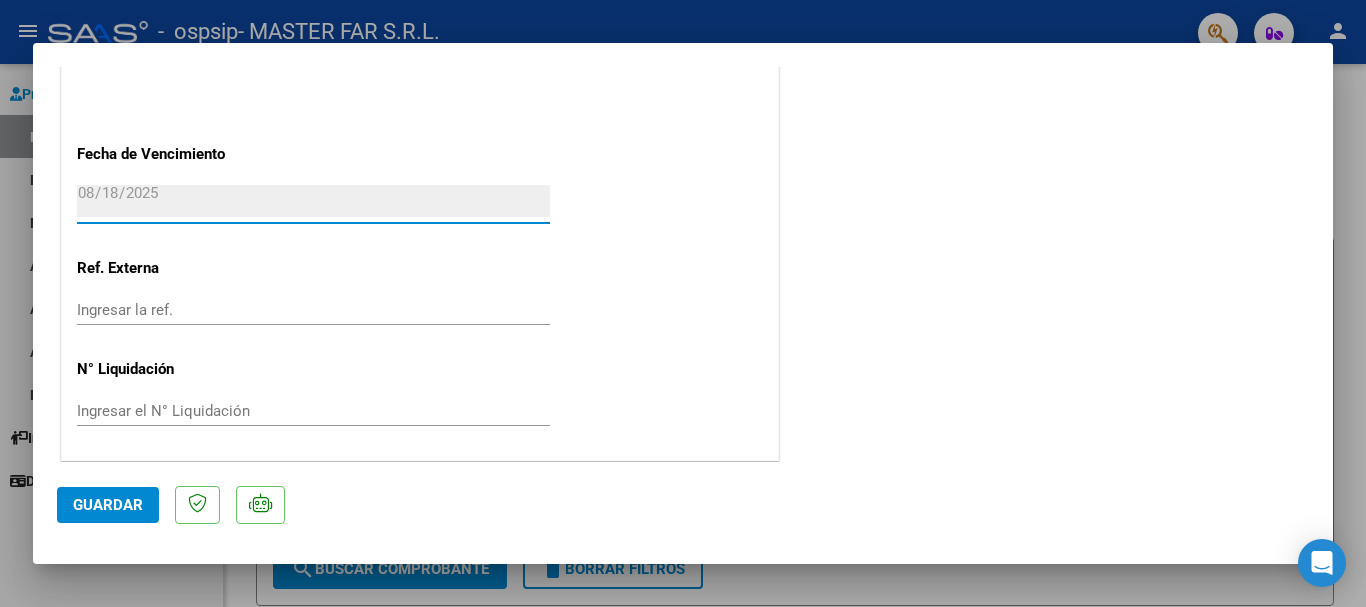 click on "2025-08-18" at bounding box center (313, 201) 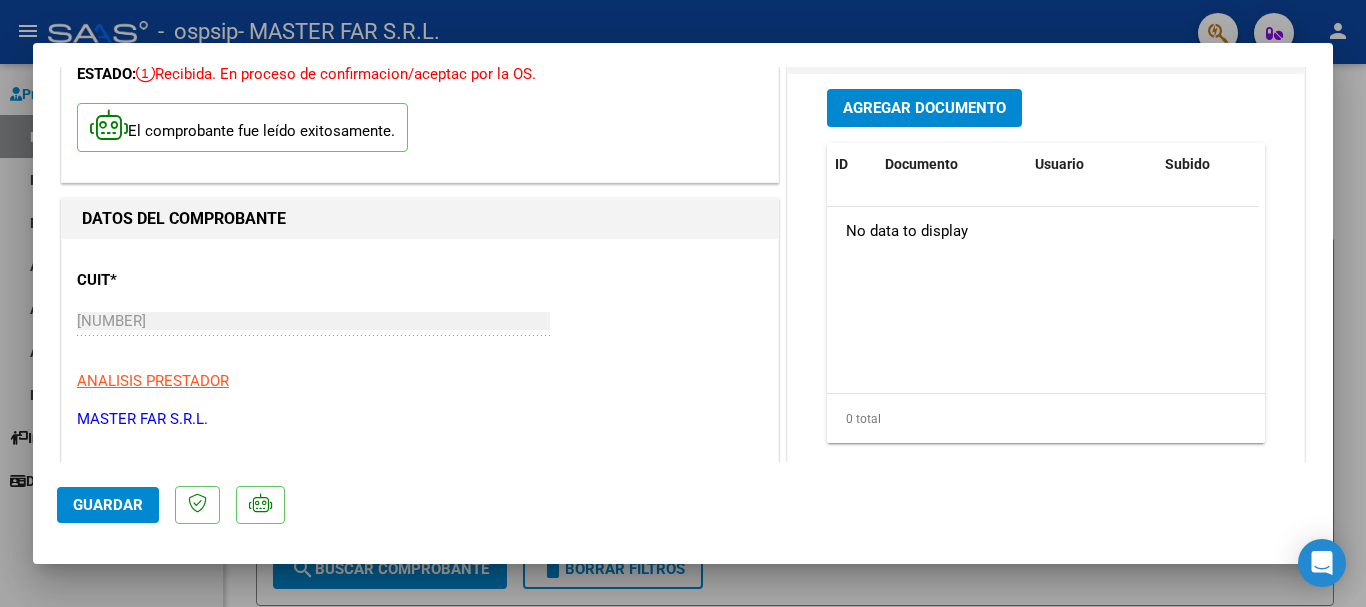 scroll, scrollTop: 103, scrollLeft: 0, axis: vertical 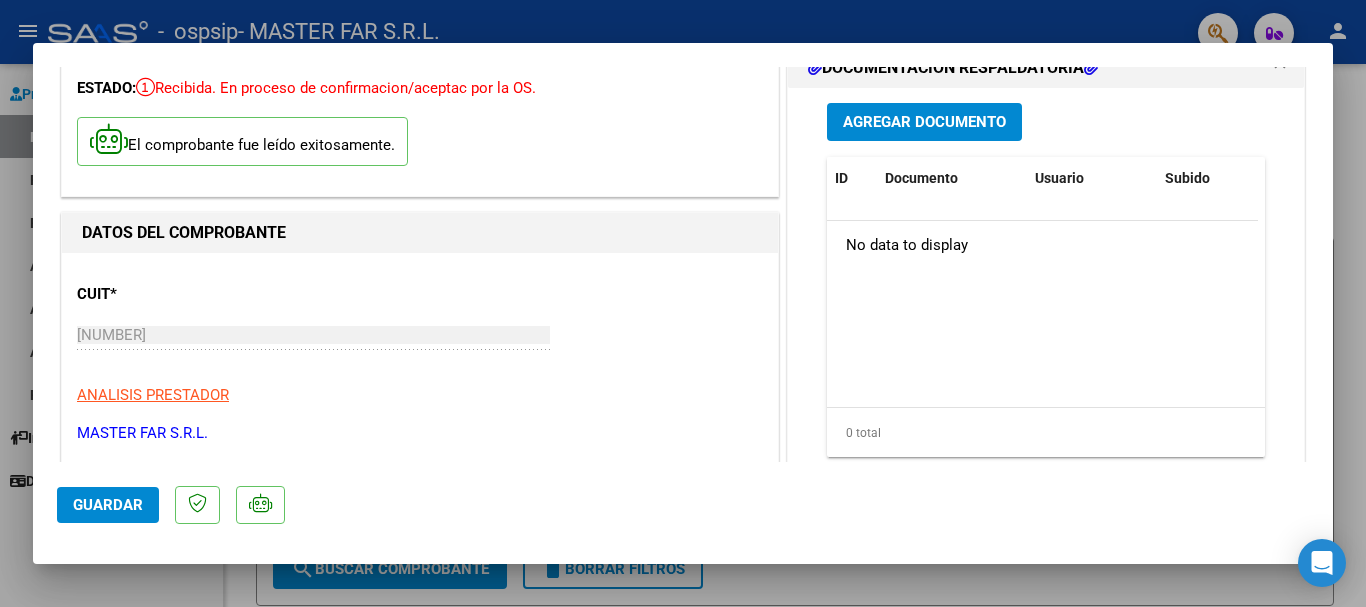 click on "Agregar Documento" at bounding box center [924, 123] 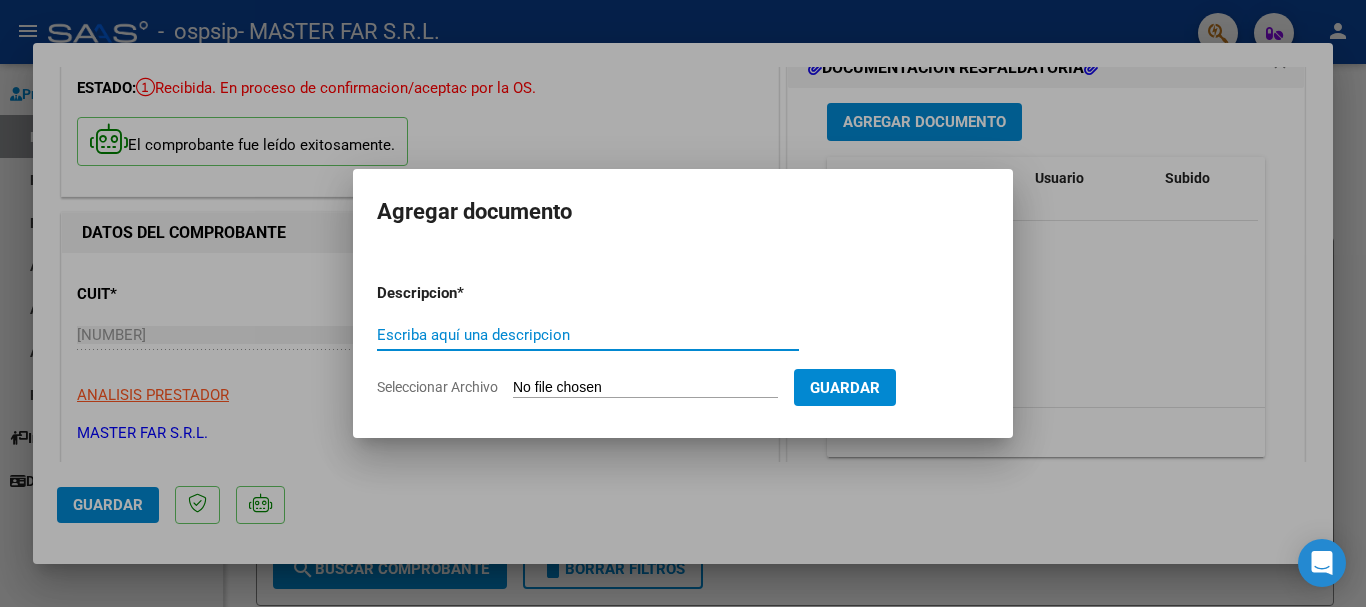 click on "Escriba aquí una descripcion" at bounding box center [588, 335] 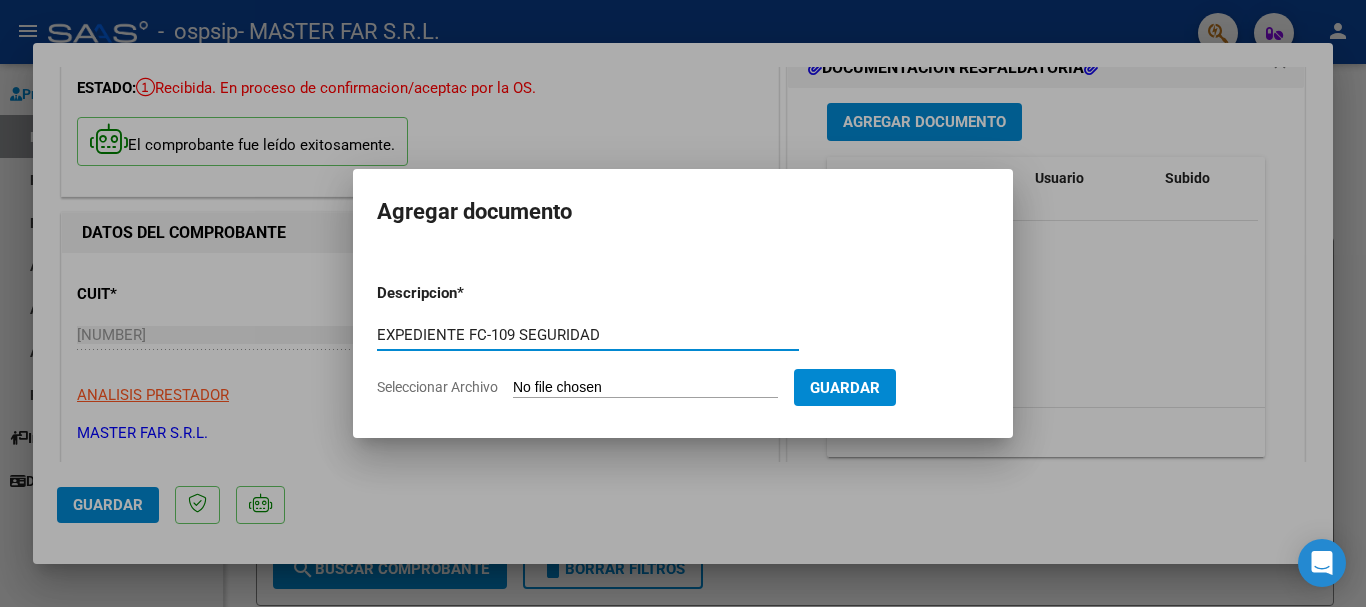 type on "EXPEDIENTE FC-109 SEGURIDAD" 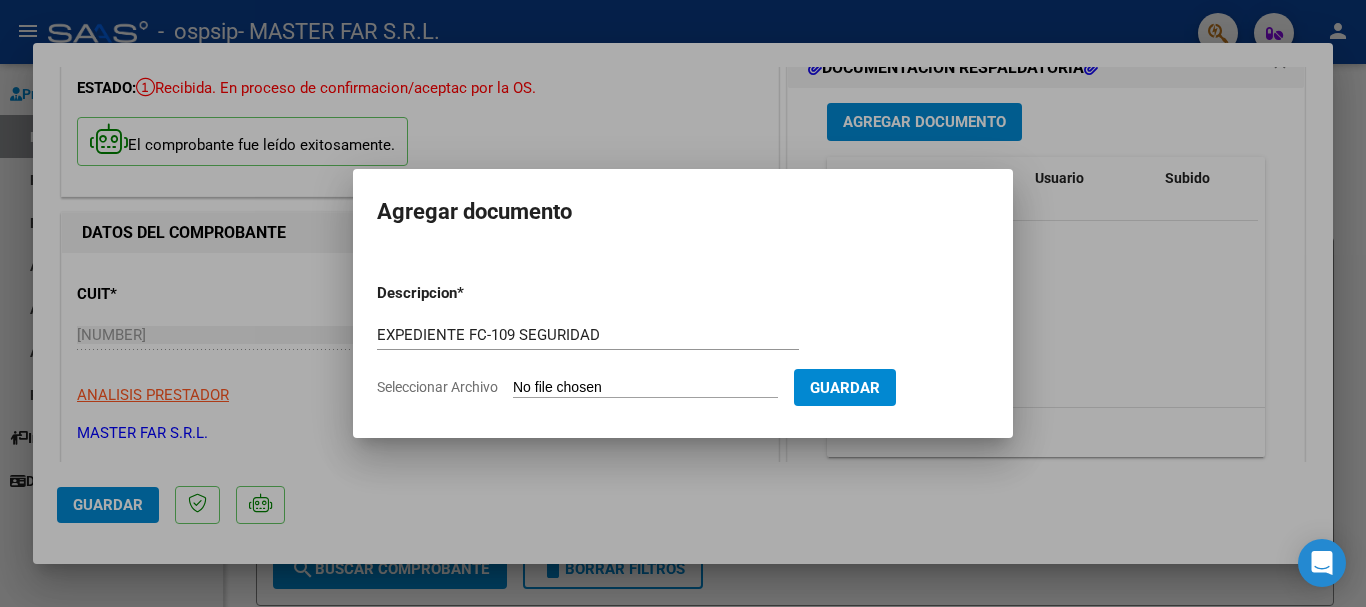 type on "C:\fakepath\EXPEDIENTE FC-109 SEGURIDAD.pdf" 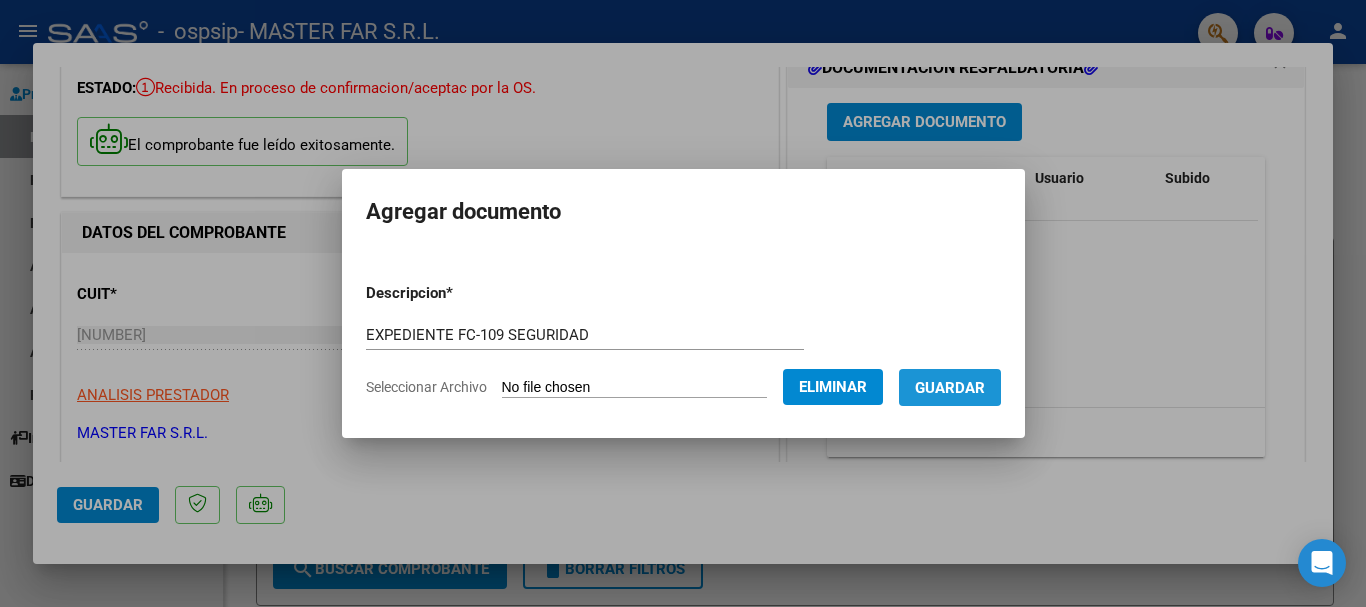 click on "Guardar" at bounding box center [950, 388] 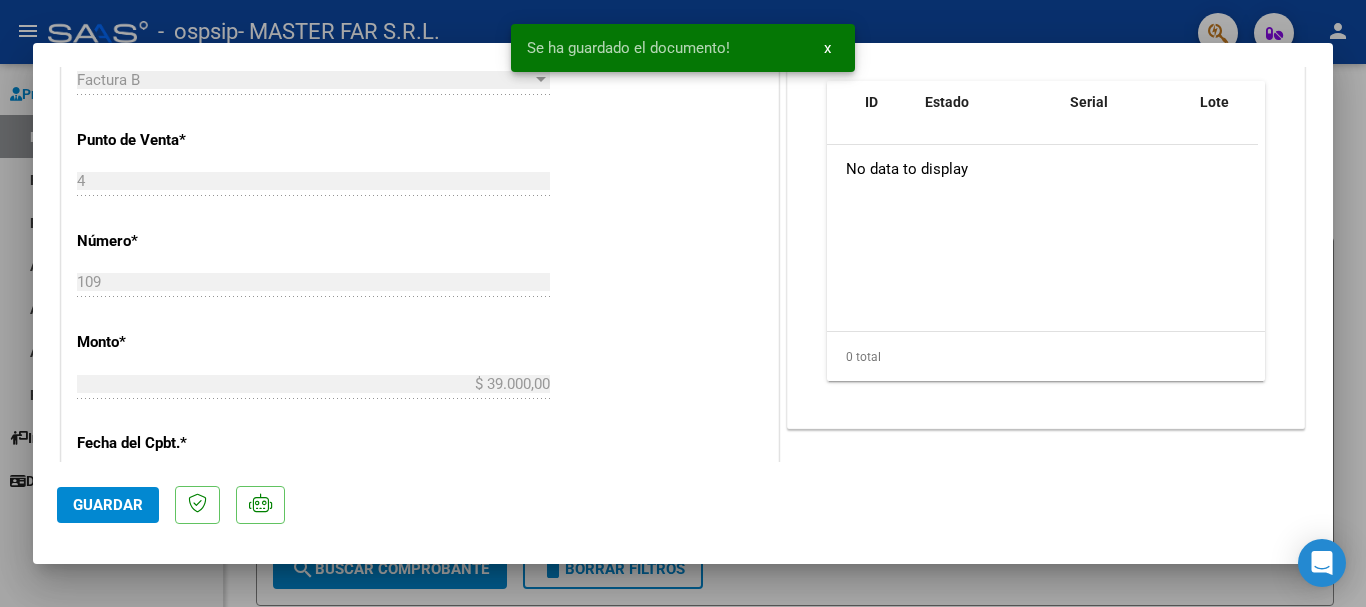 scroll, scrollTop: 503, scrollLeft: 0, axis: vertical 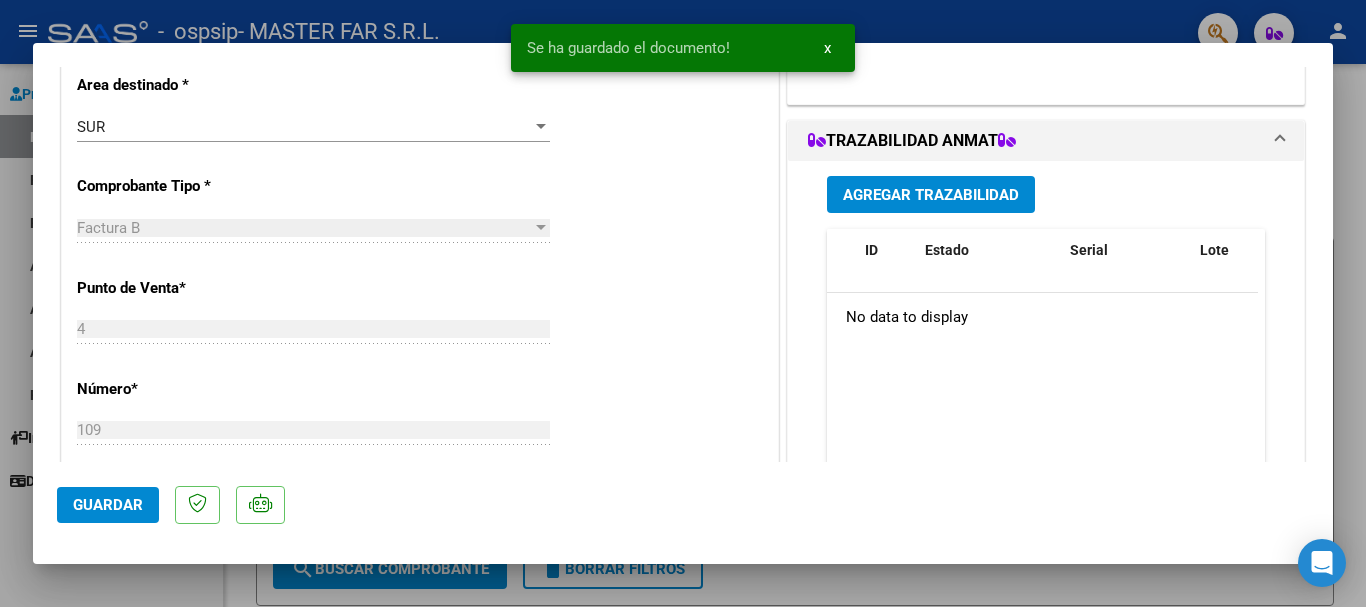click on "Agregar Trazabilidad" at bounding box center [931, 194] 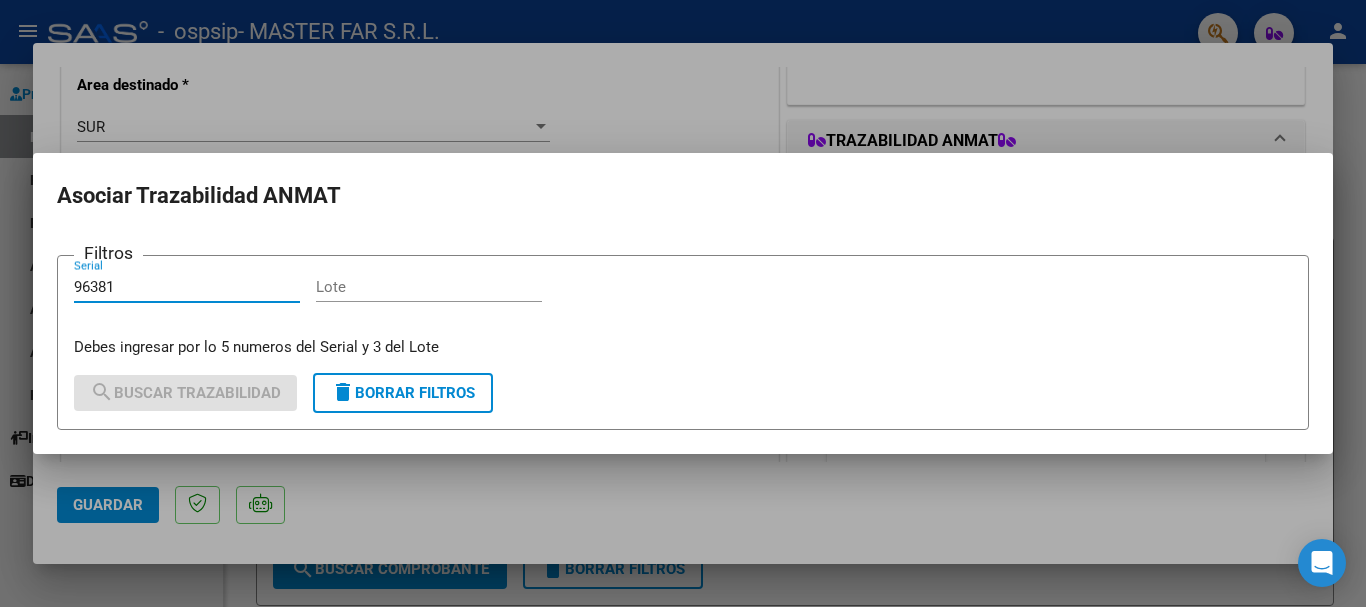 type on "96381" 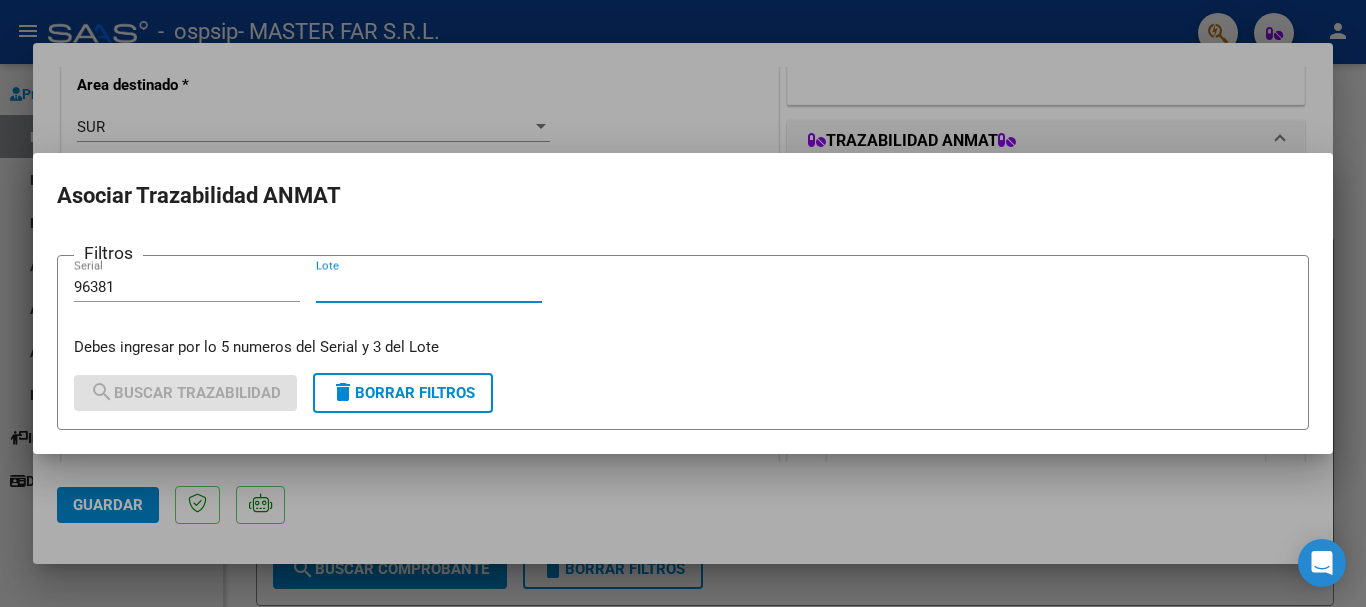 click on "Lote" at bounding box center (429, 287) 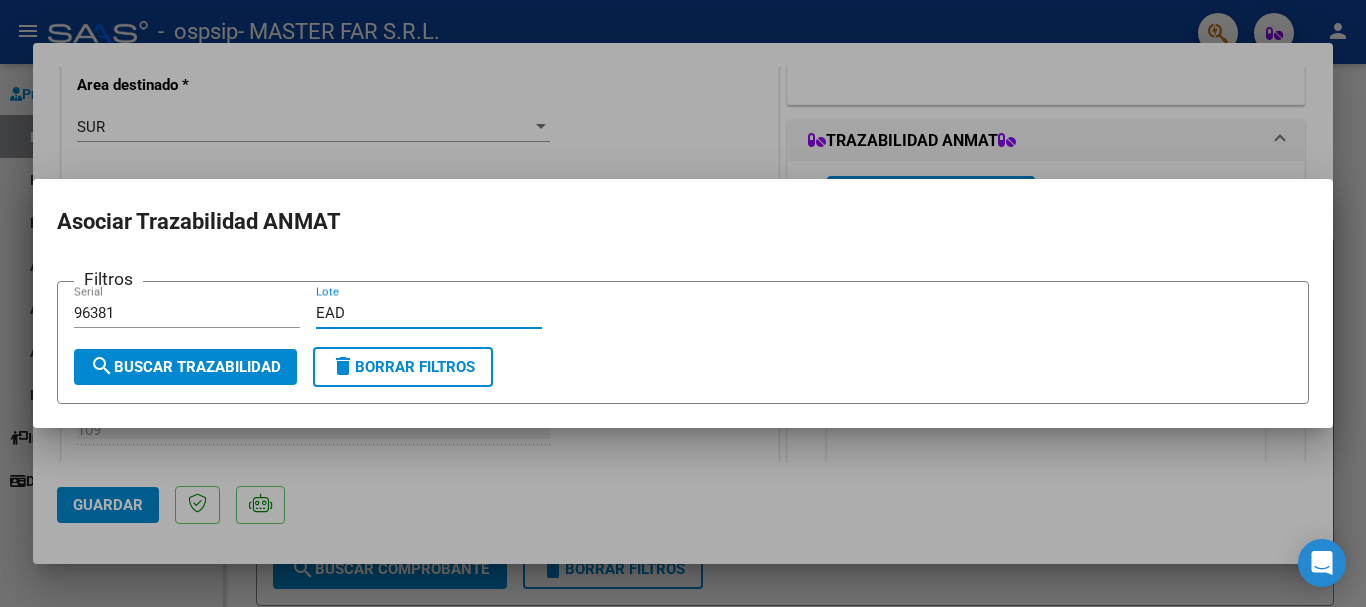 type on "EAD" 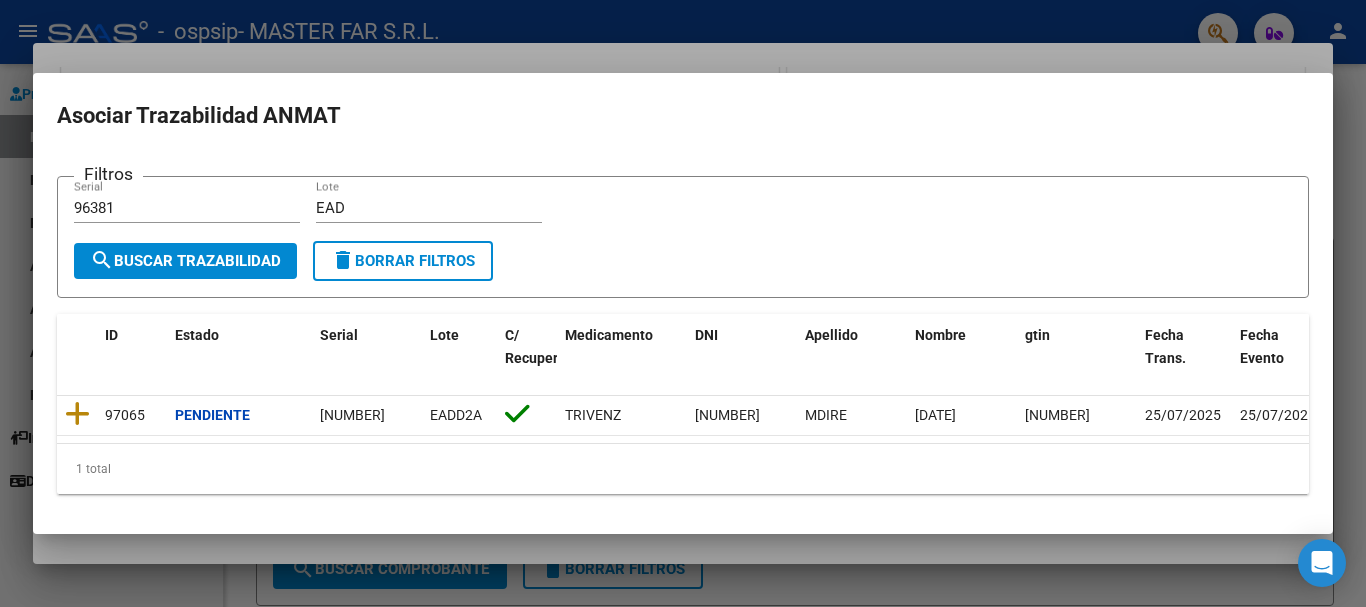 click at bounding box center [683, 303] 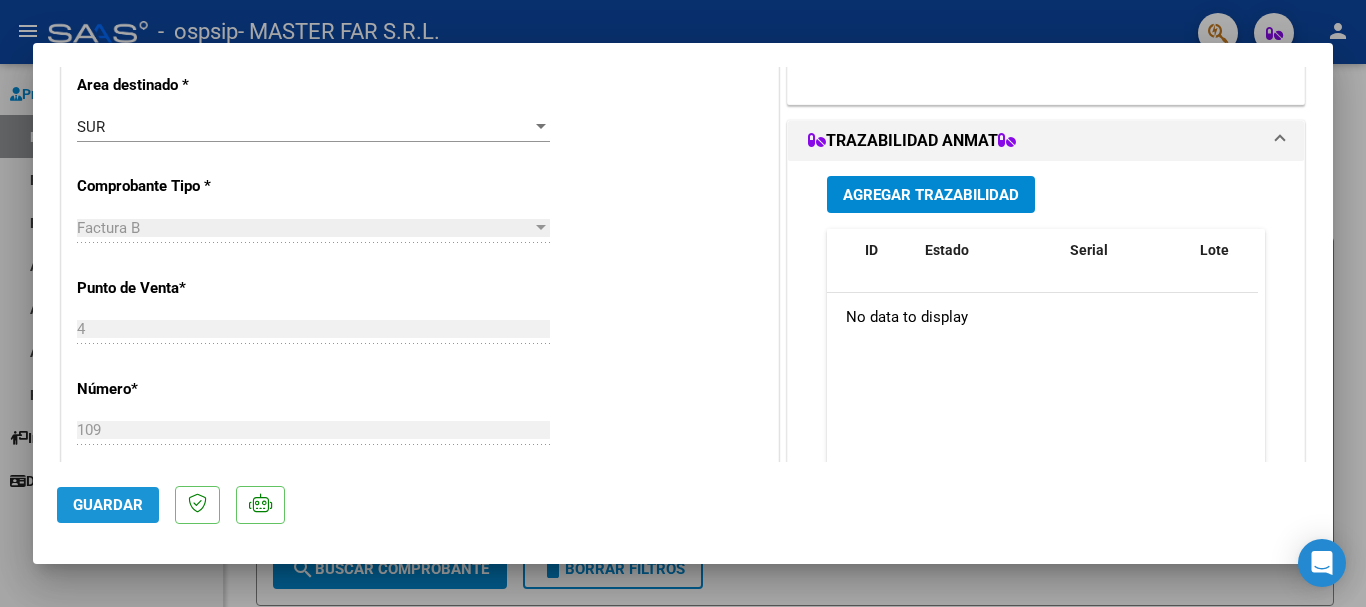 click on "Guardar" 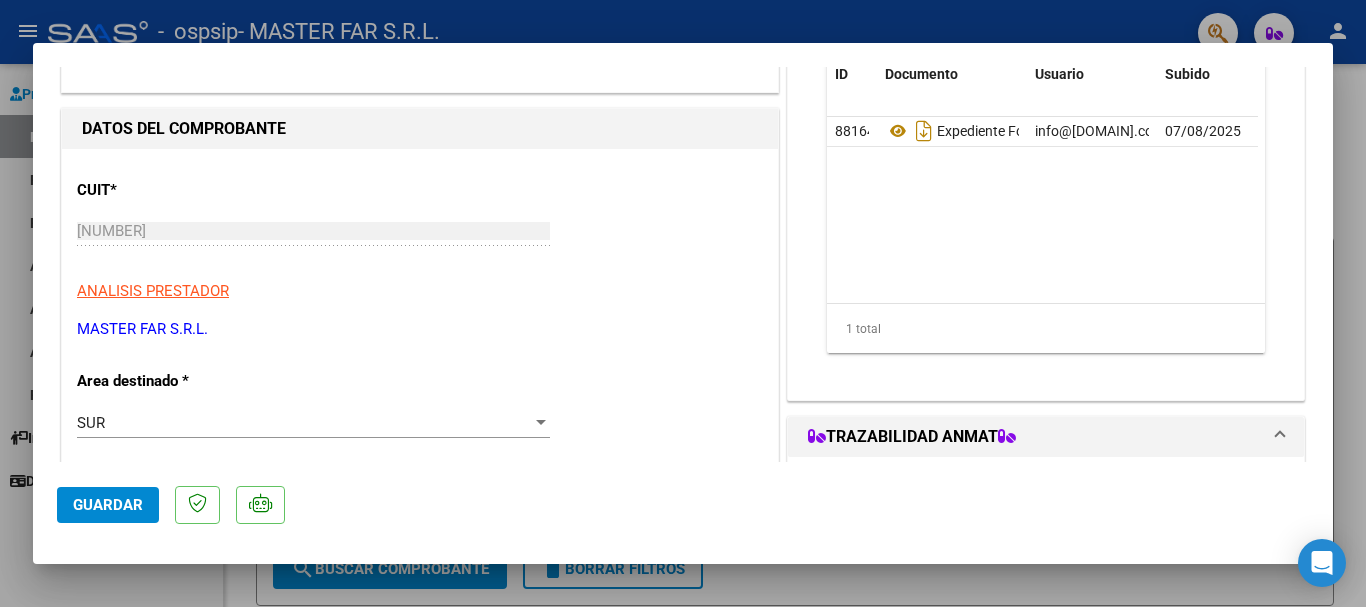 scroll, scrollTop: 203, scrollLeft: 0, axis: vertical 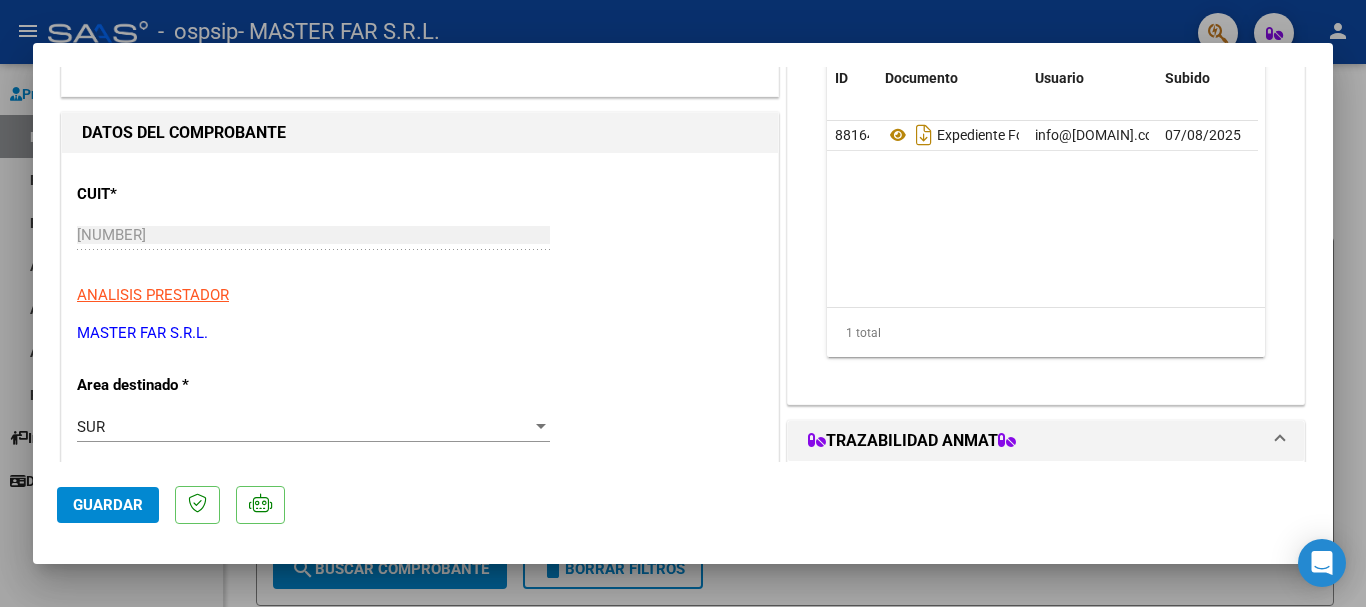 click at bounding box center (683, 303) 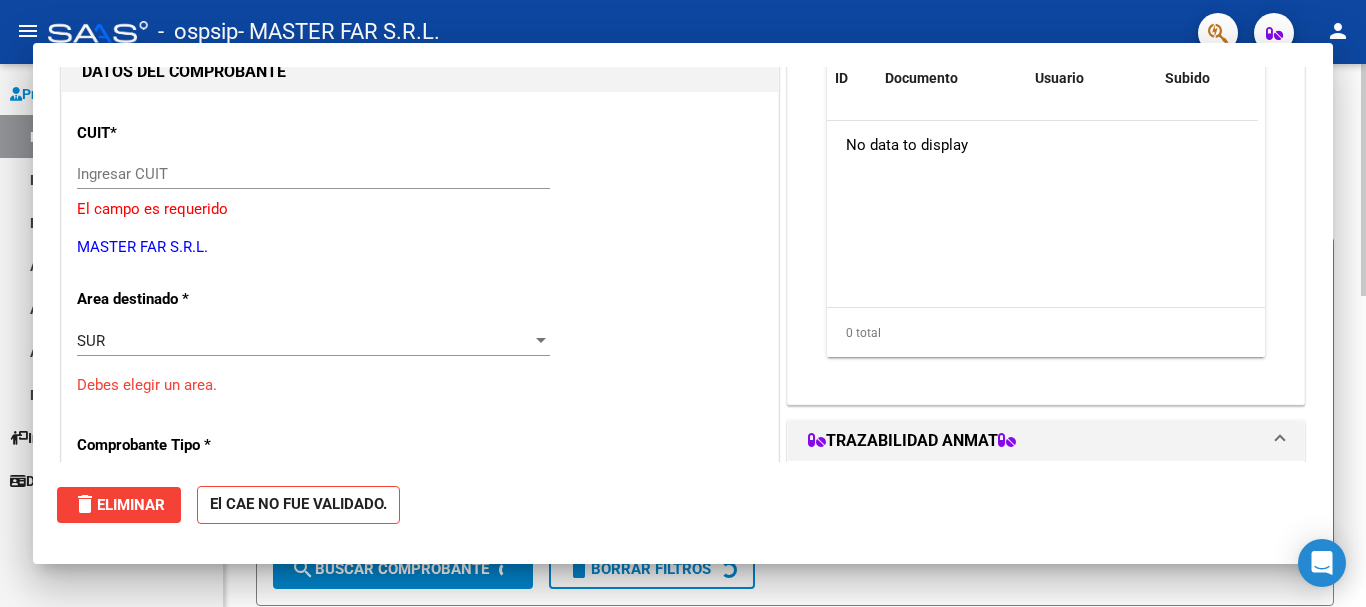 scroll, scrollTop: 0, scrollLeft: 0, axis: both 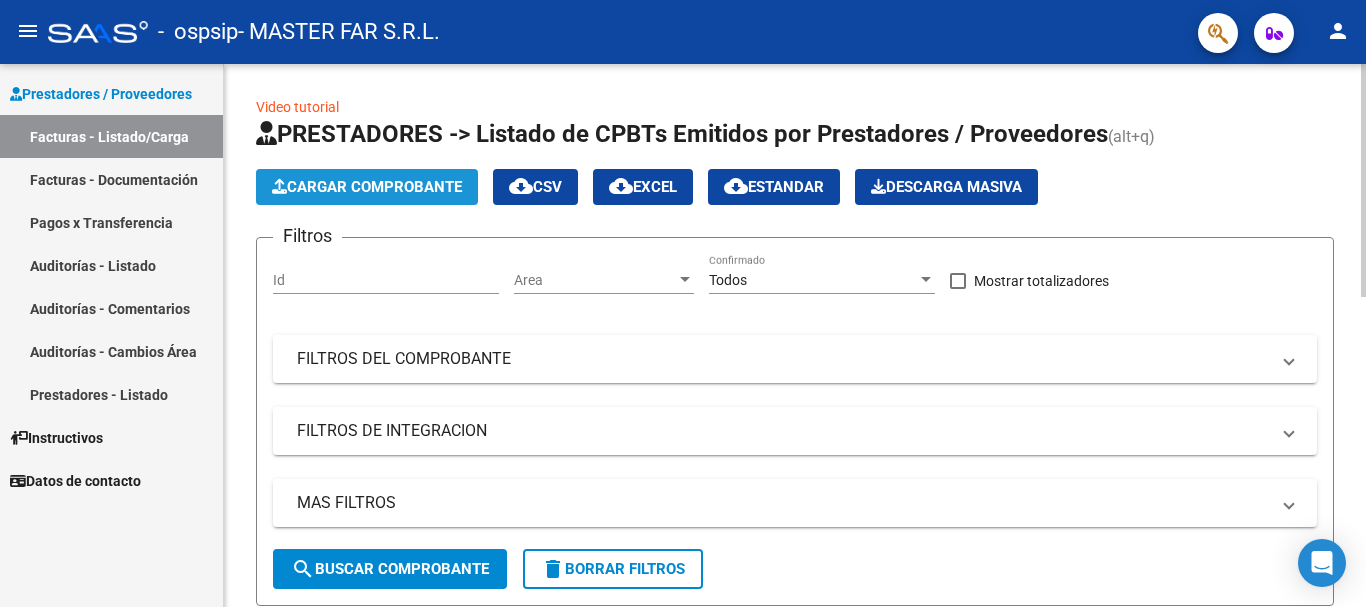 click on "Cargar Comprobante" 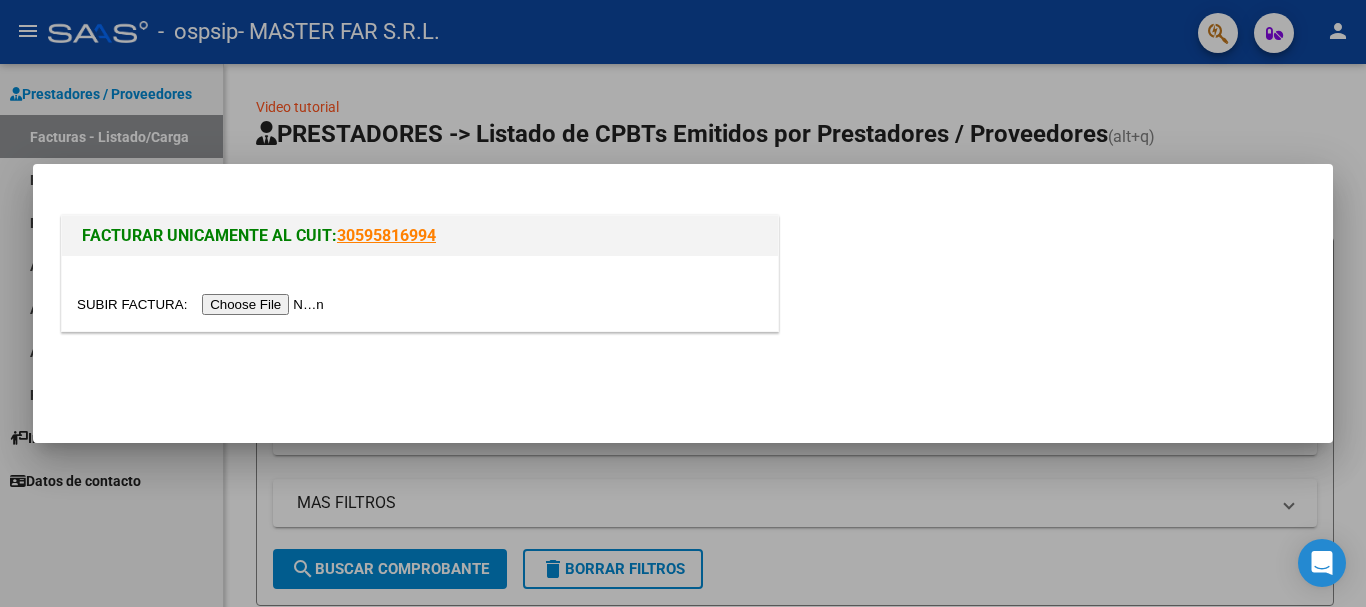 click at bounding box center (203, 304) 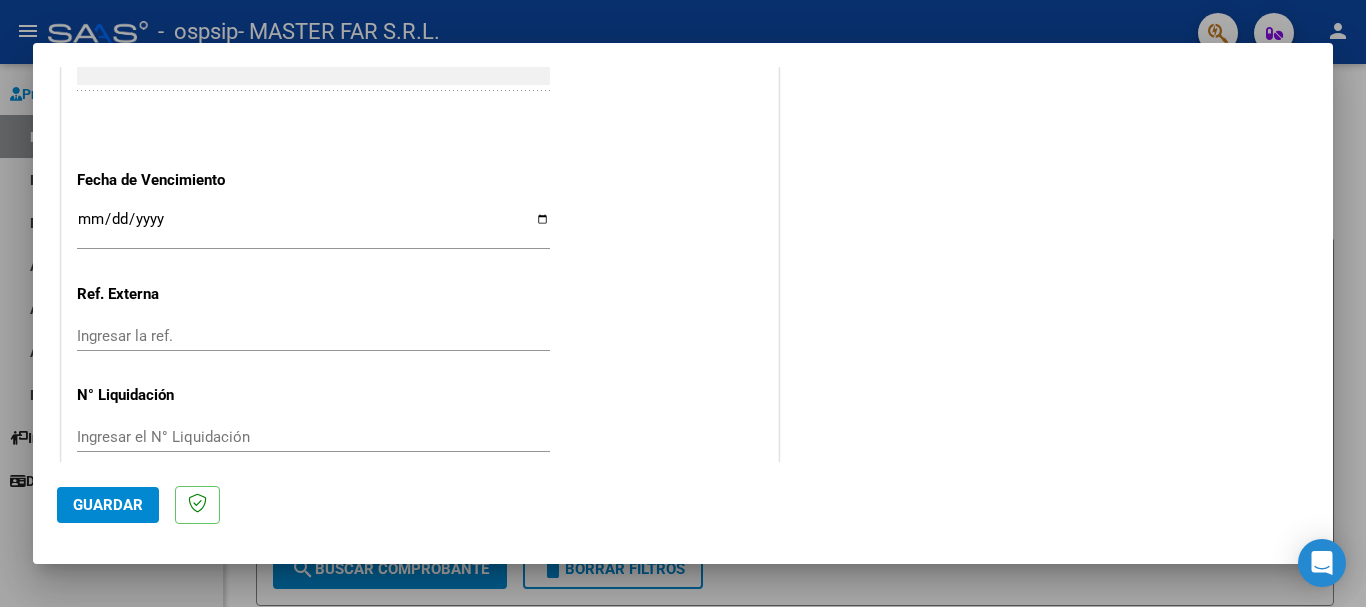 scroll, scrollTop: 1100, scrollLeft: 0, axis: vertical 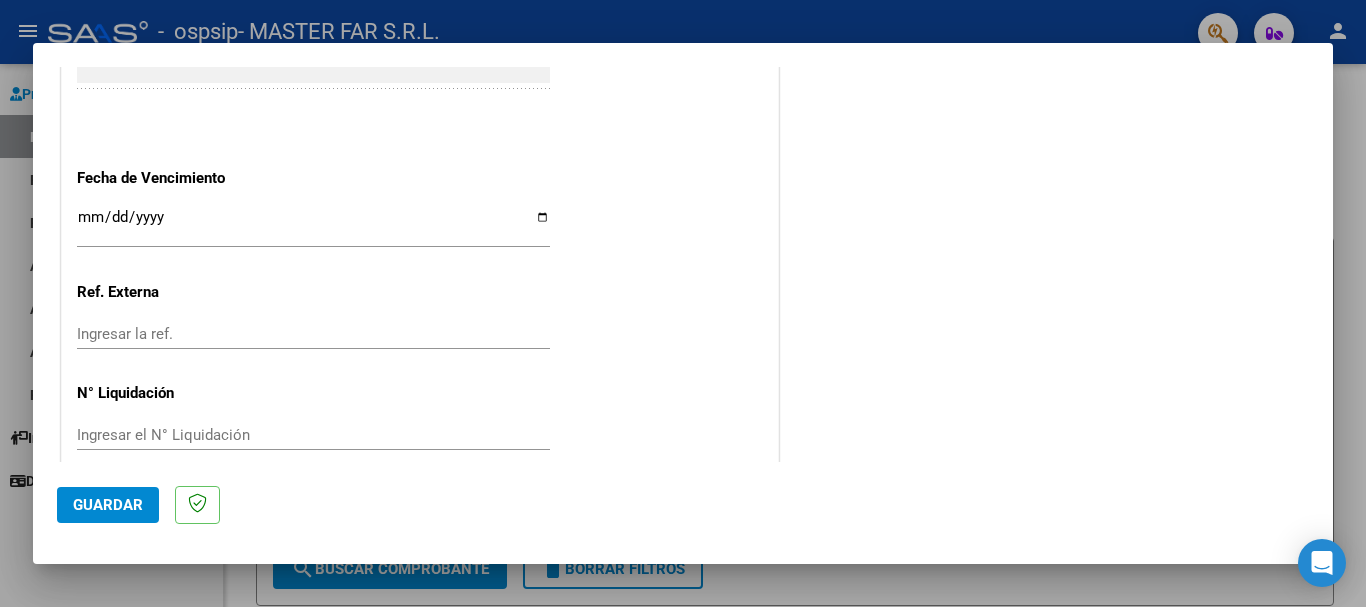 click on "Ingresar la fecha" at bounding box center [313, 225] 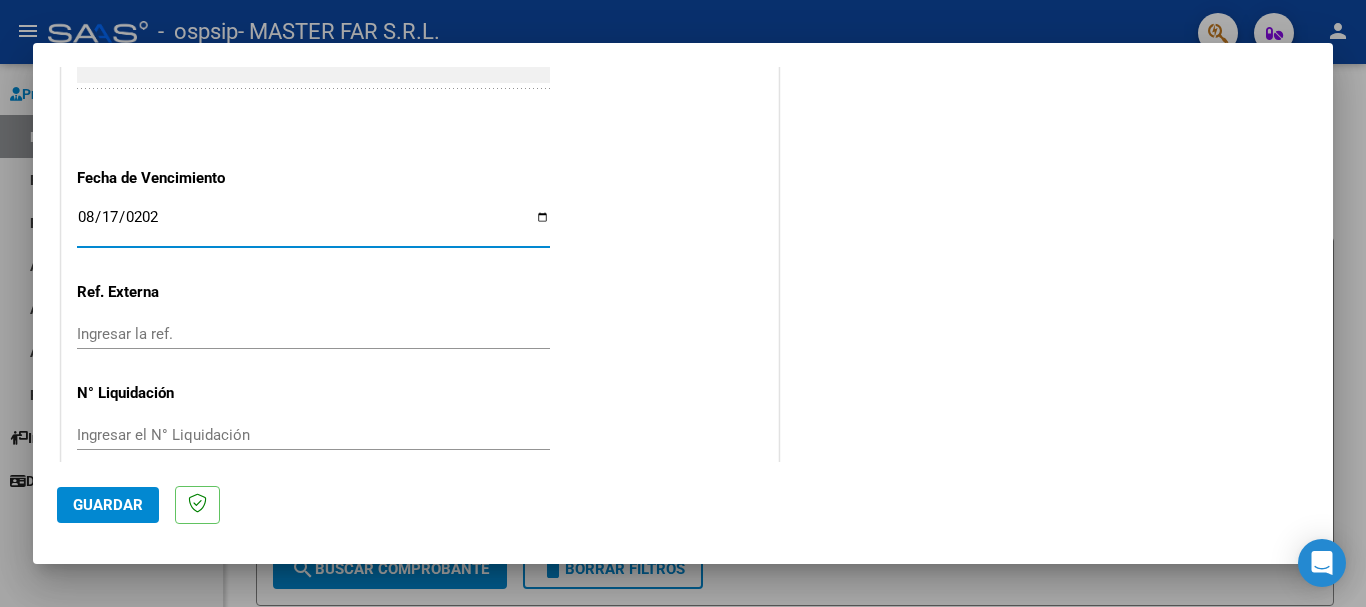 type on "2025-08-17" 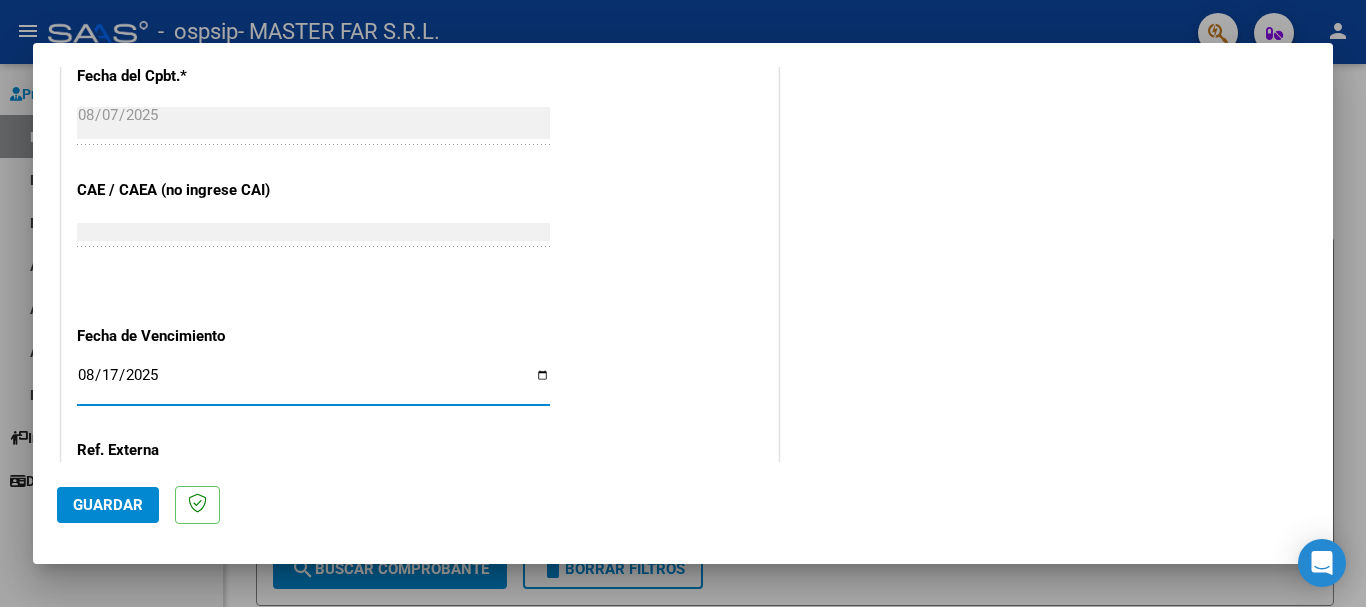 scroll, scrollTop: 1127, scrollLeft: 0, axis: vertical 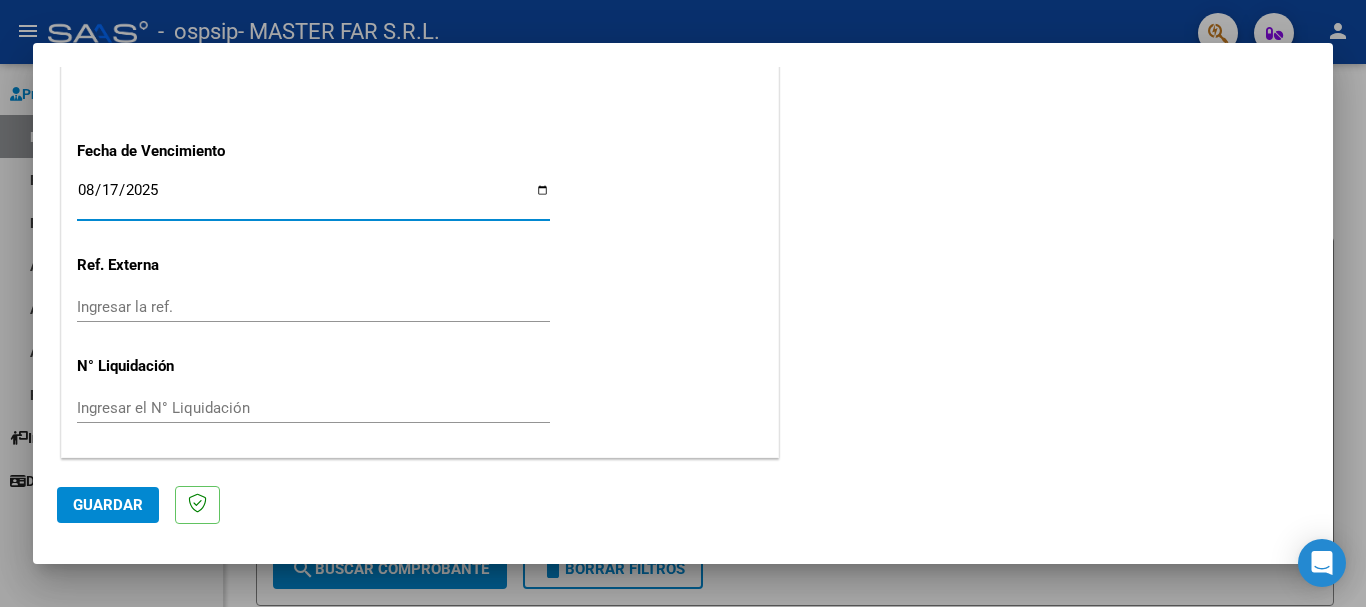 click on "Guardar" 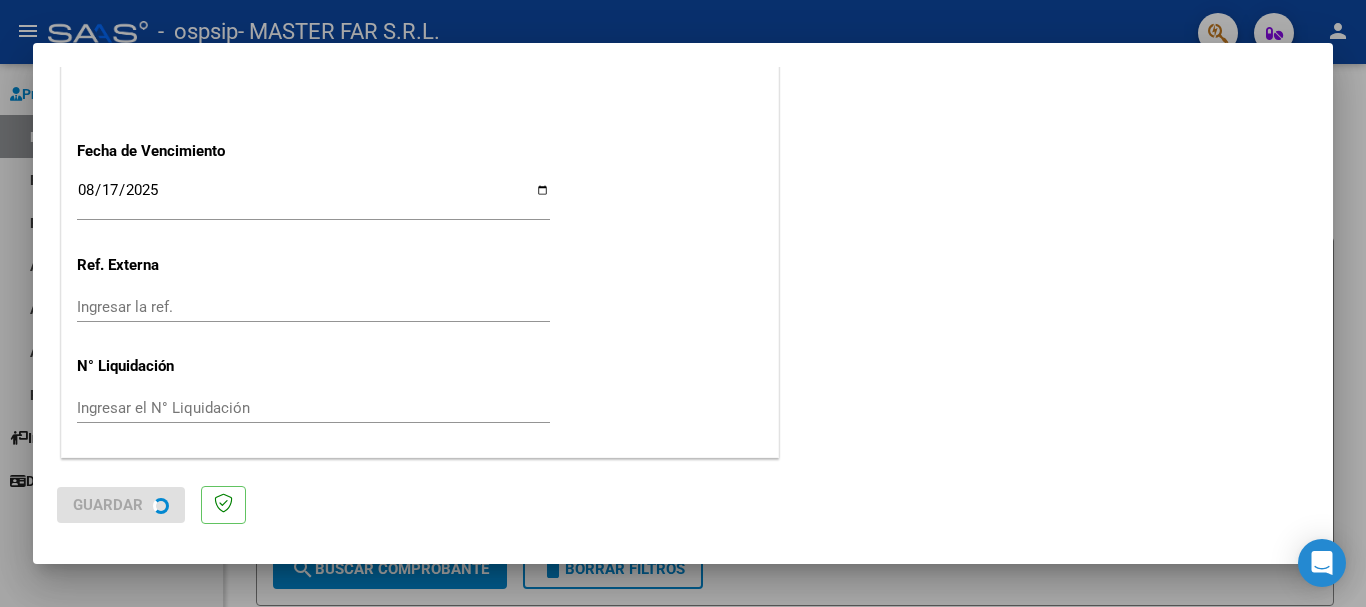 scroll, scrollTop: 0, scrollLeft: 0, axis: both 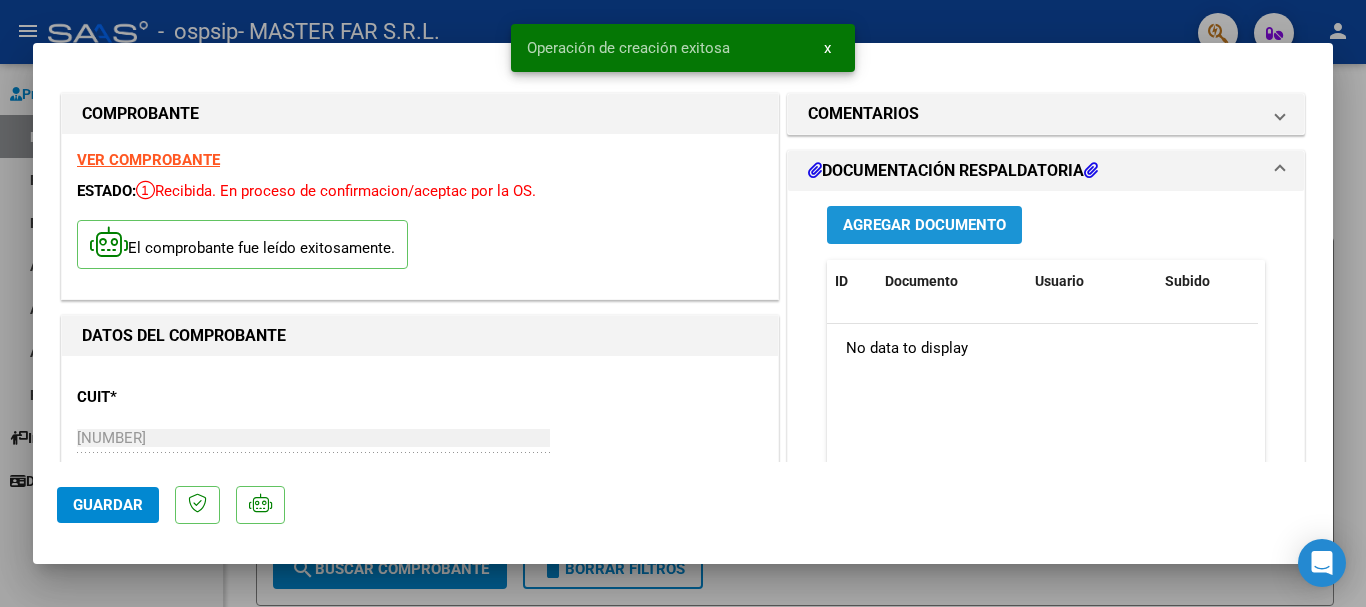 click on "Agregar Documento" at bounding box center (924, 226) 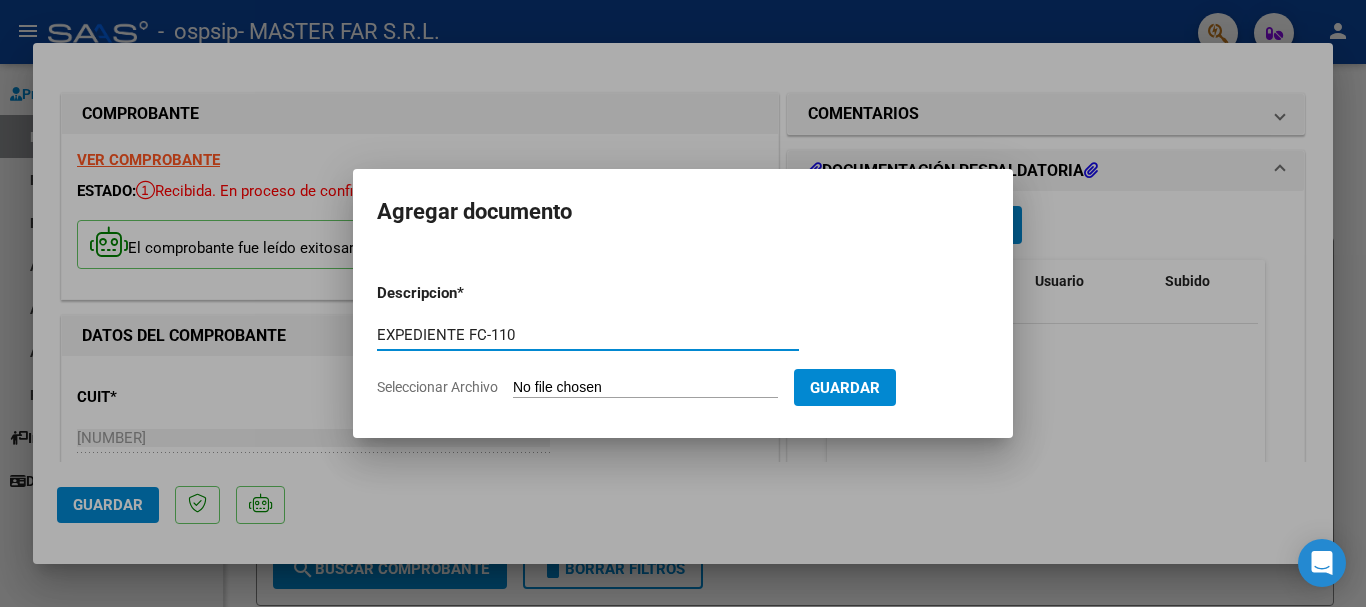 type on "EXPEDIENTE FC-110" 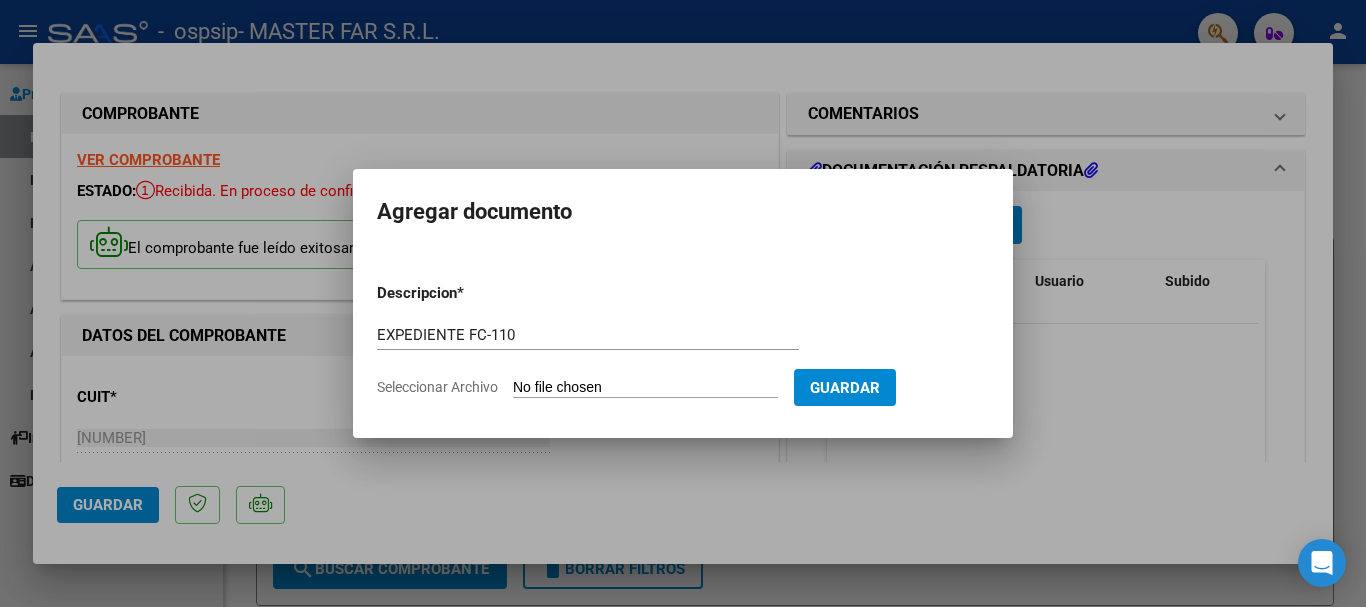 type on "C:\fakepath\EXPEDIENTE FC-110 SEGURIDAD.pdf" 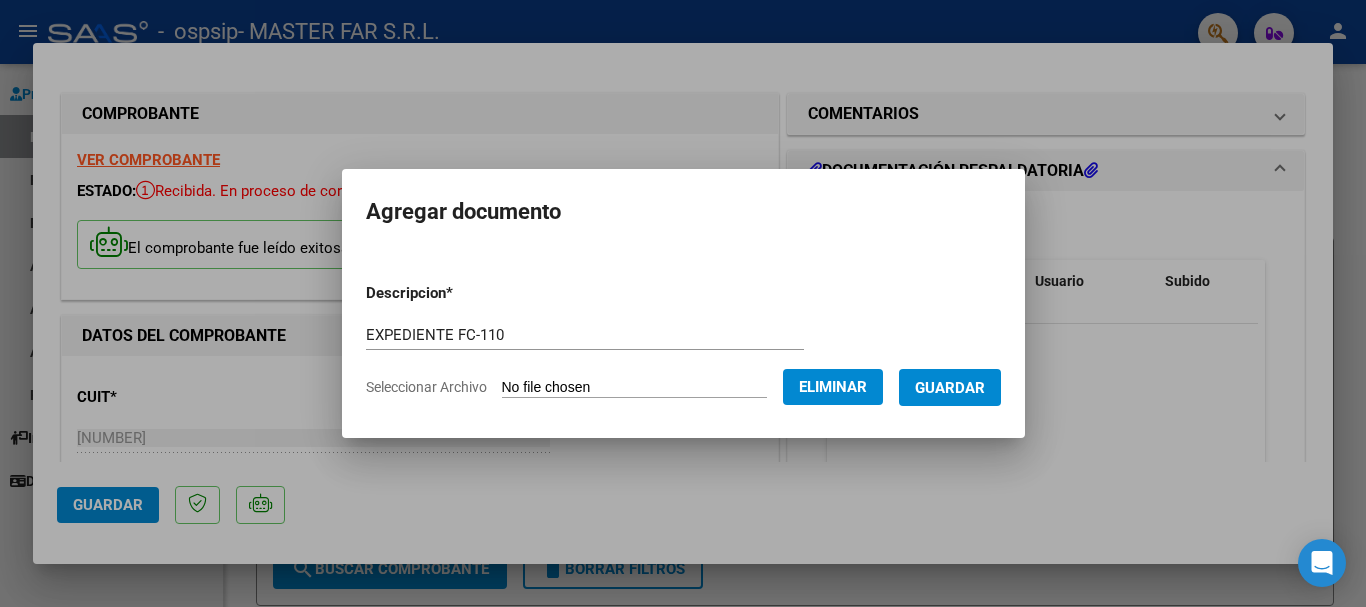 click on "Guardar" at bounding box center (950, 388) 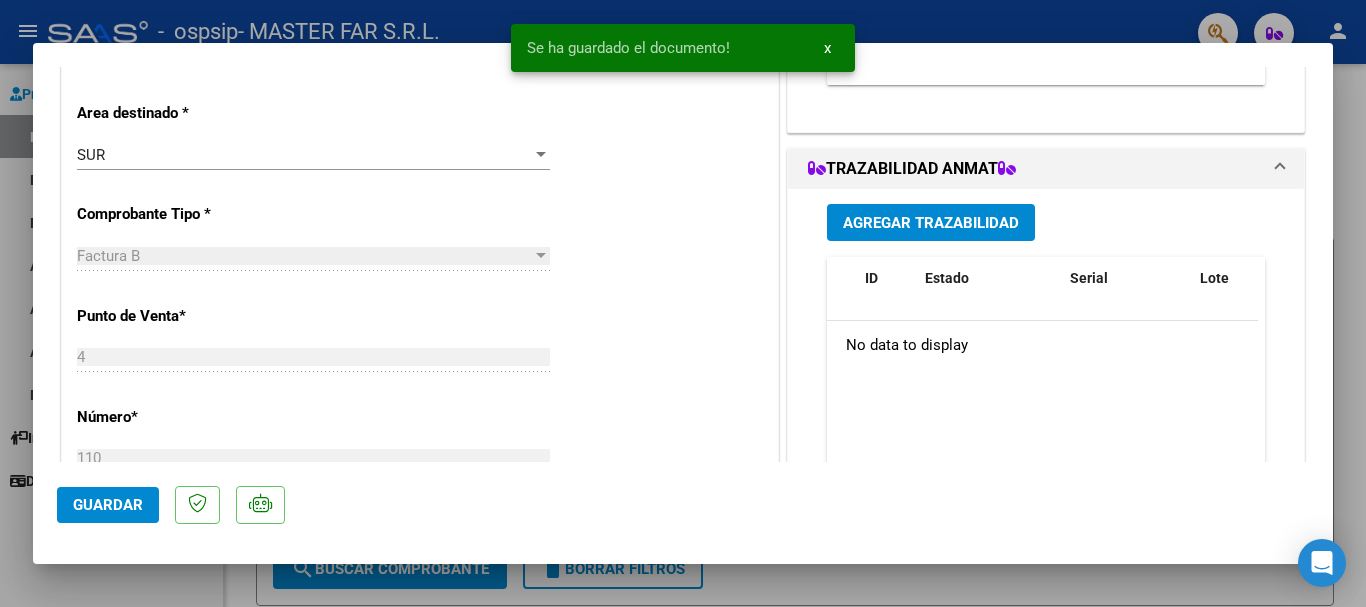 scroll, scrollTop: 400, scrollLeft: 0, axis: vertical 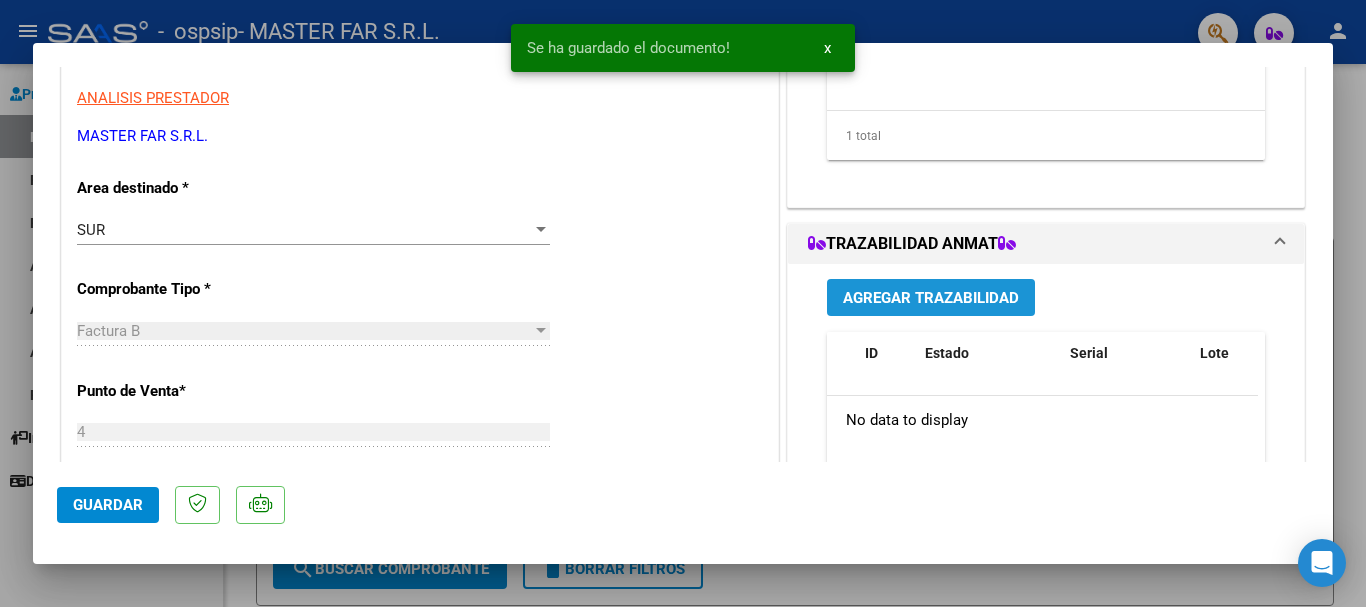 click on "Agregar Trazabilidad" at bounding box center (931, 297) 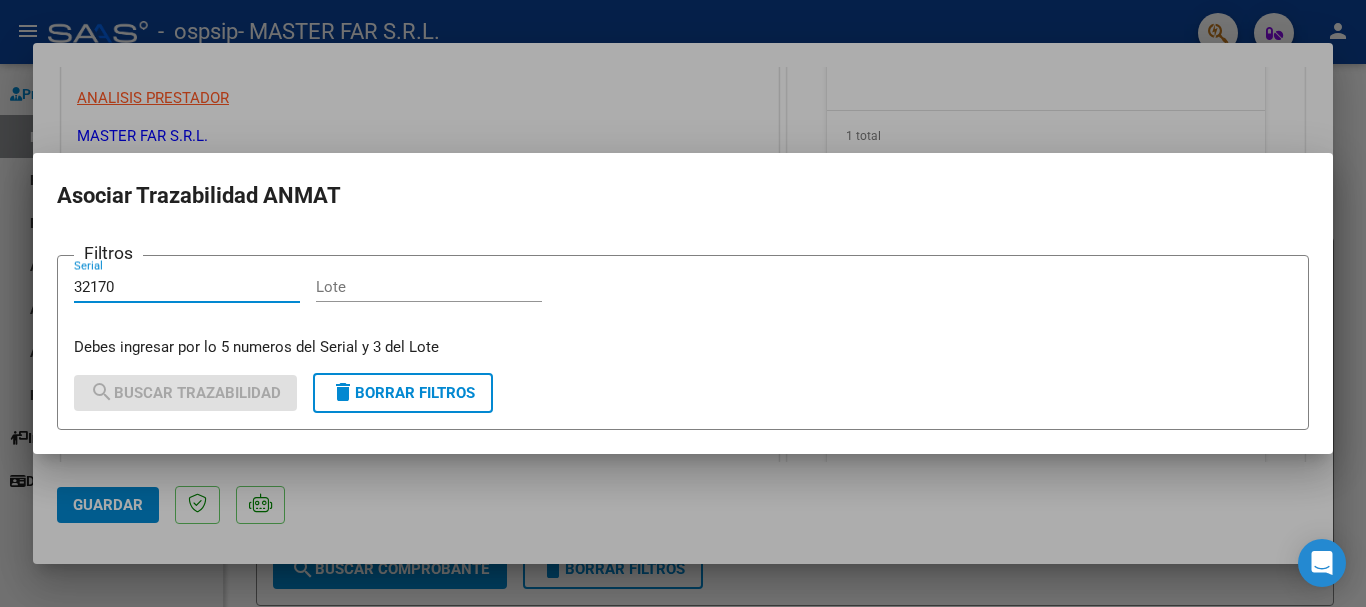type on "32170" 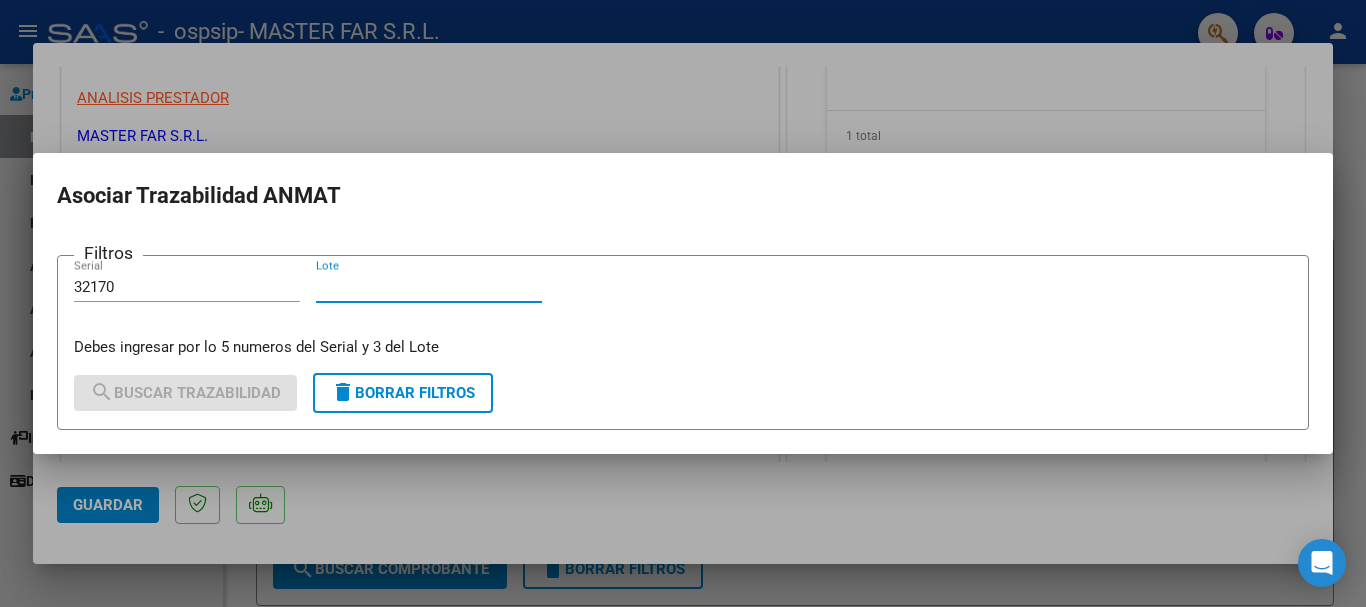 click on "Lote" at bounding box center [429, 287] 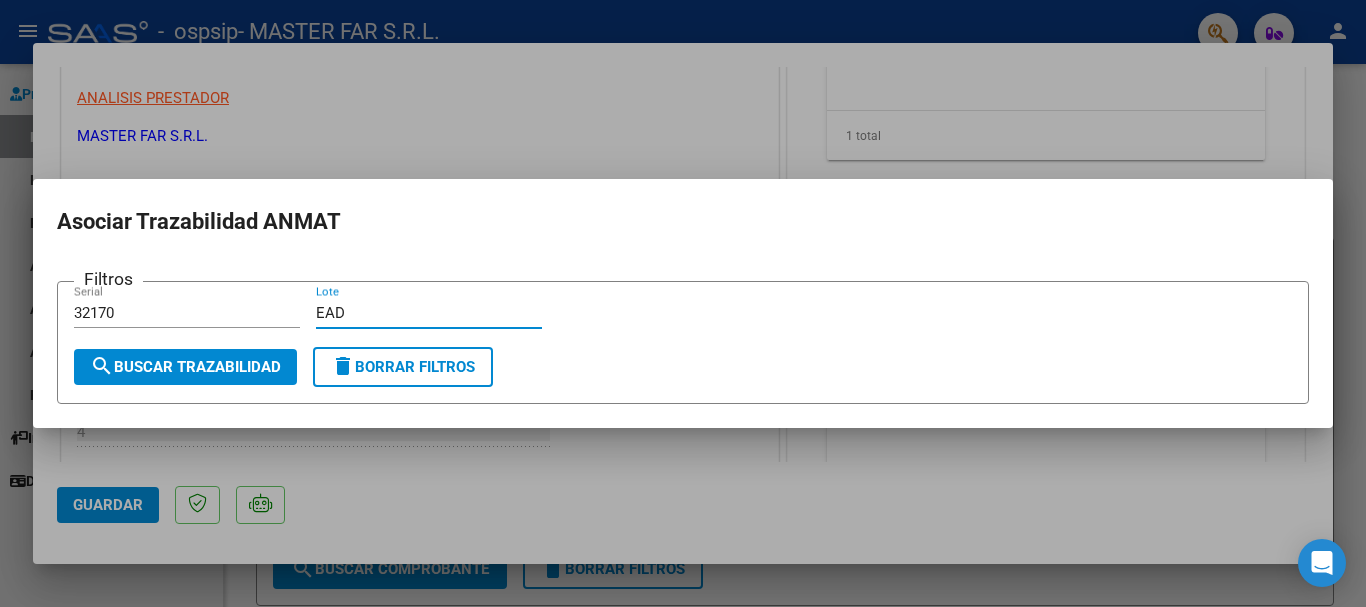 type on "EAD" 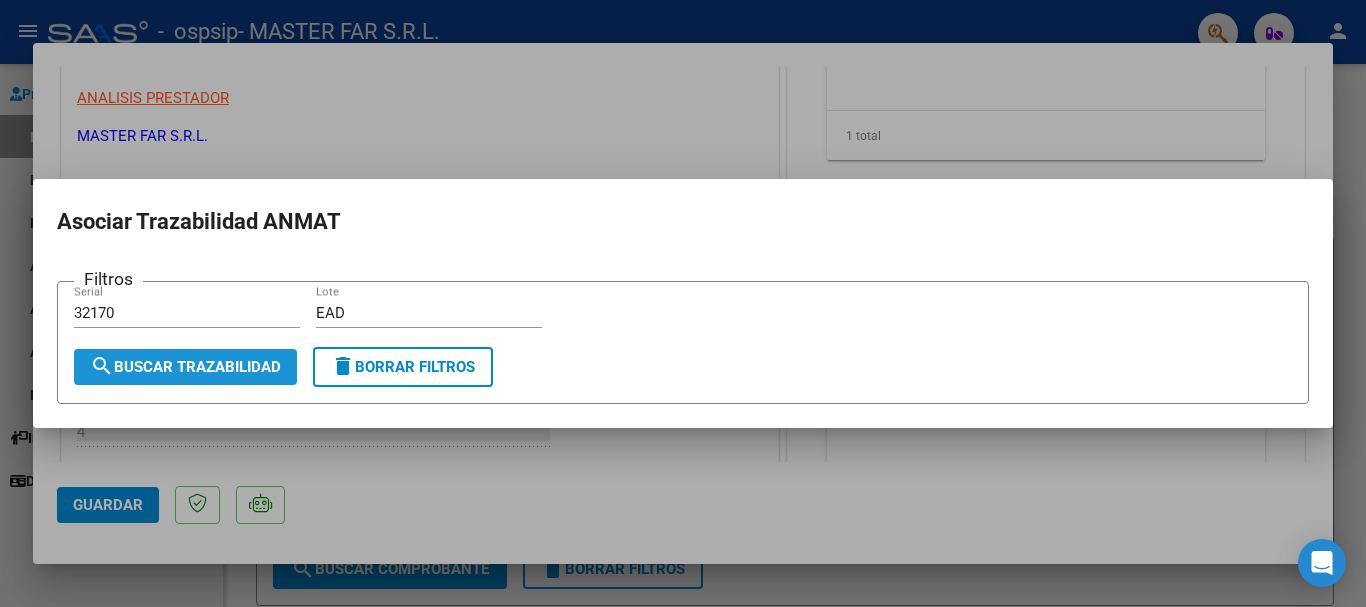click on "search  Buscar Trazabilidad" at bounding box center [185, 367] 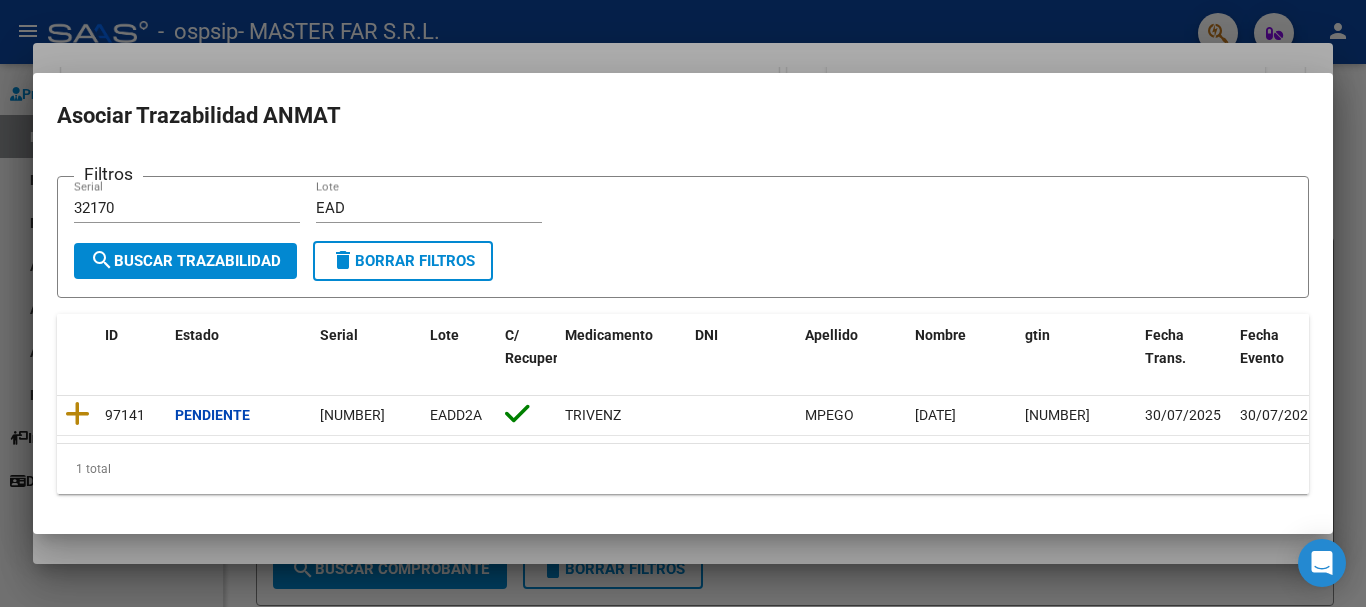 click at bounding box center [683, 303] 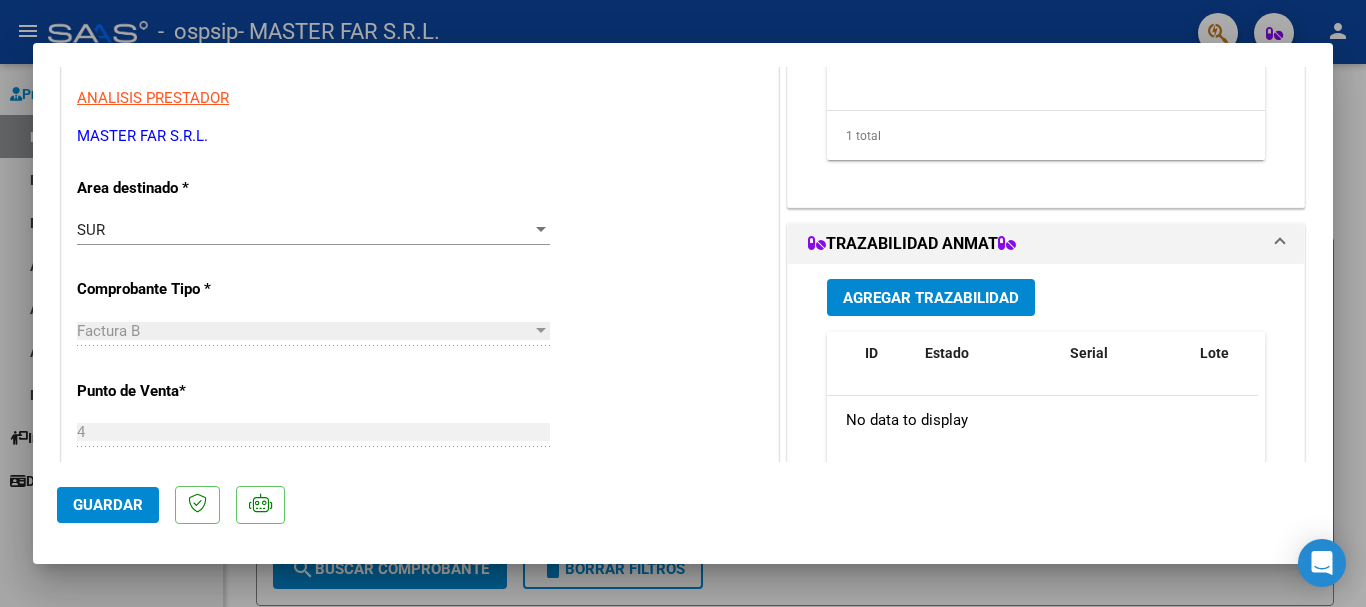 click on "Guardar" 